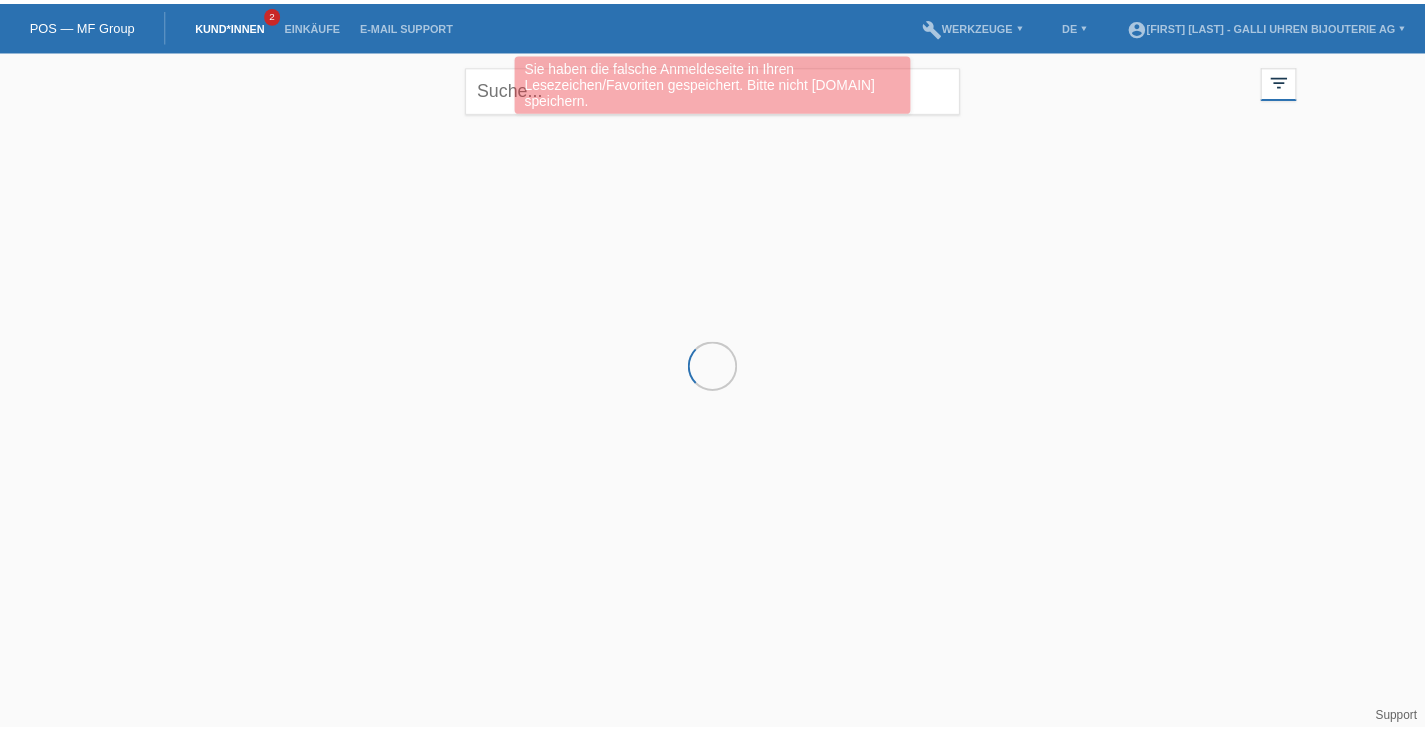 scroll, scrollTop: 0, scrollLeft: 0, axis: both 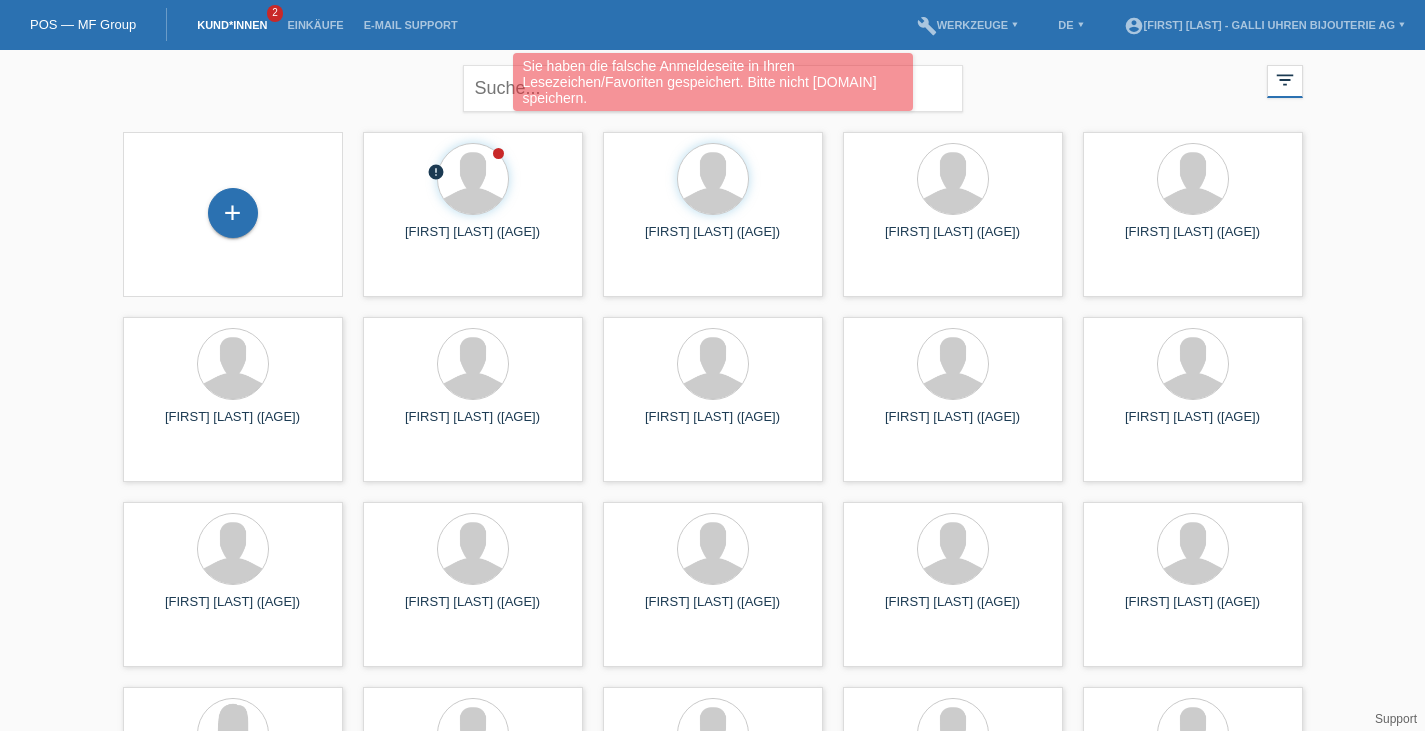click on "+" at bounding box center (233, 214) 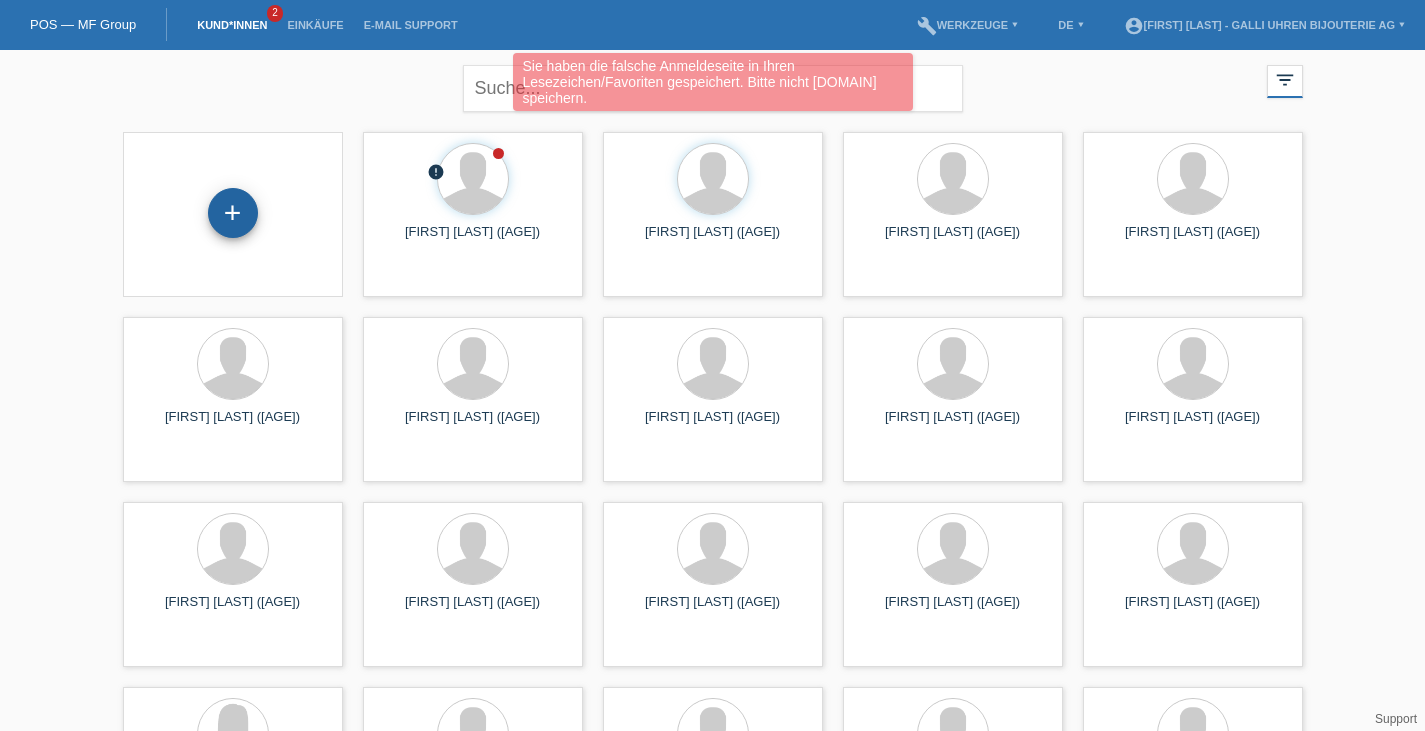 click on "+" at bounding box center [233, 213] 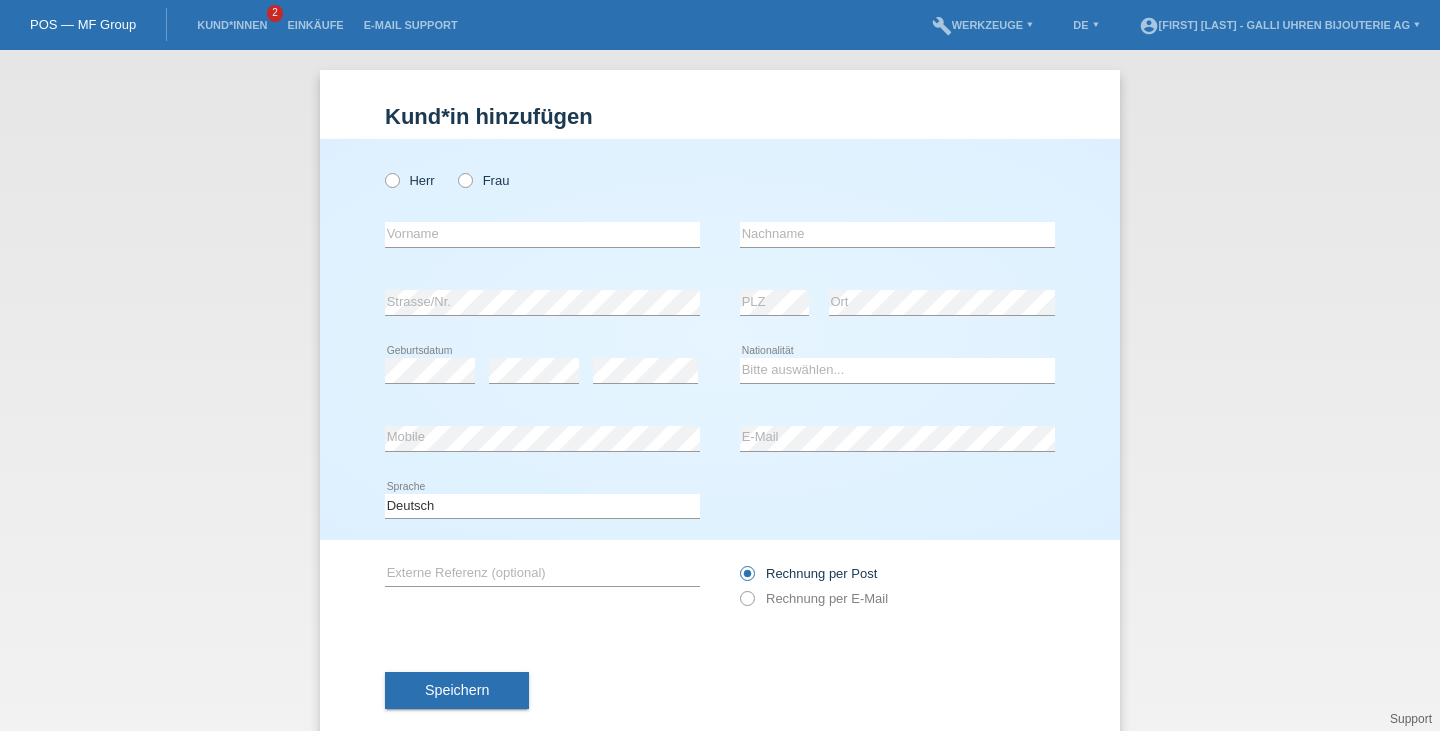 scroll, scrollTop: 0, scrollLeft: 0, axis: both 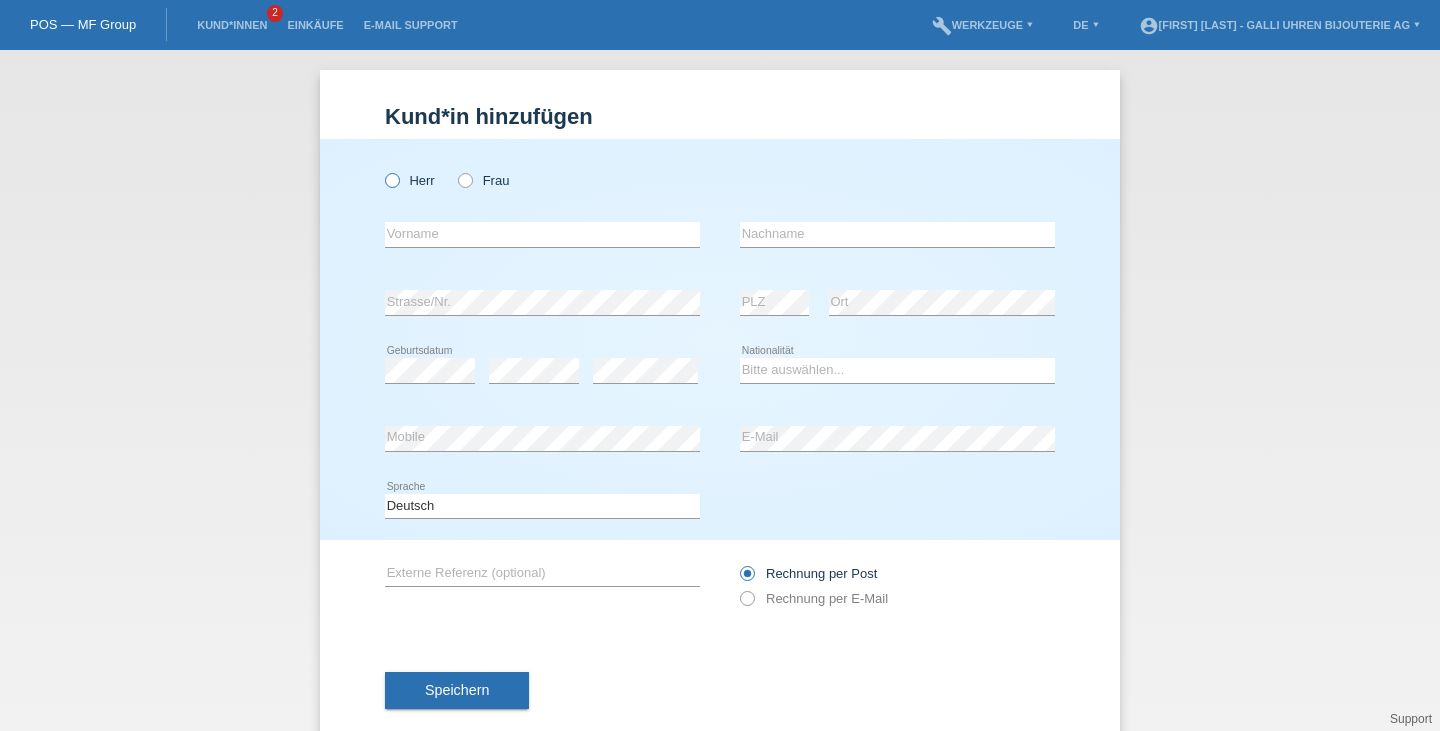click at bounding box center [382, 170] 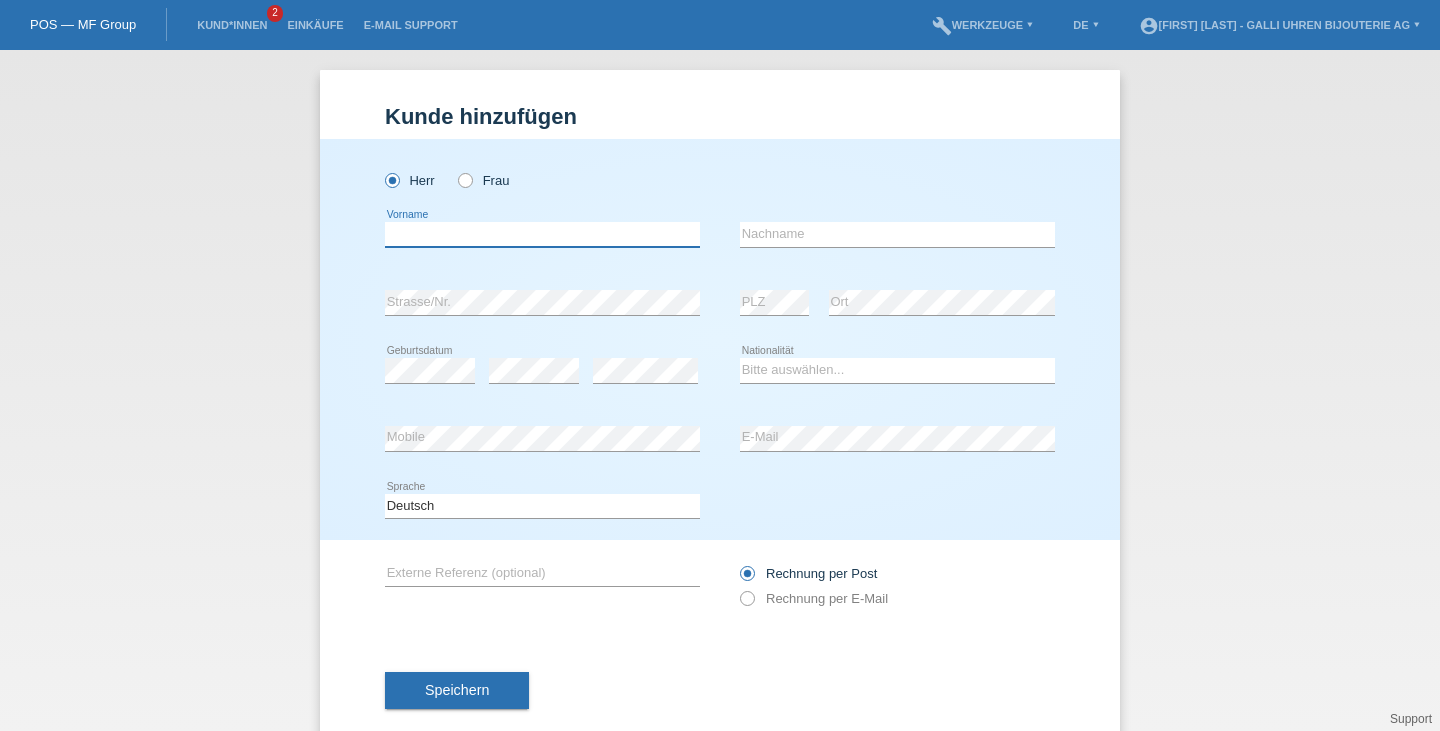 click at bounding box center [542, 234] 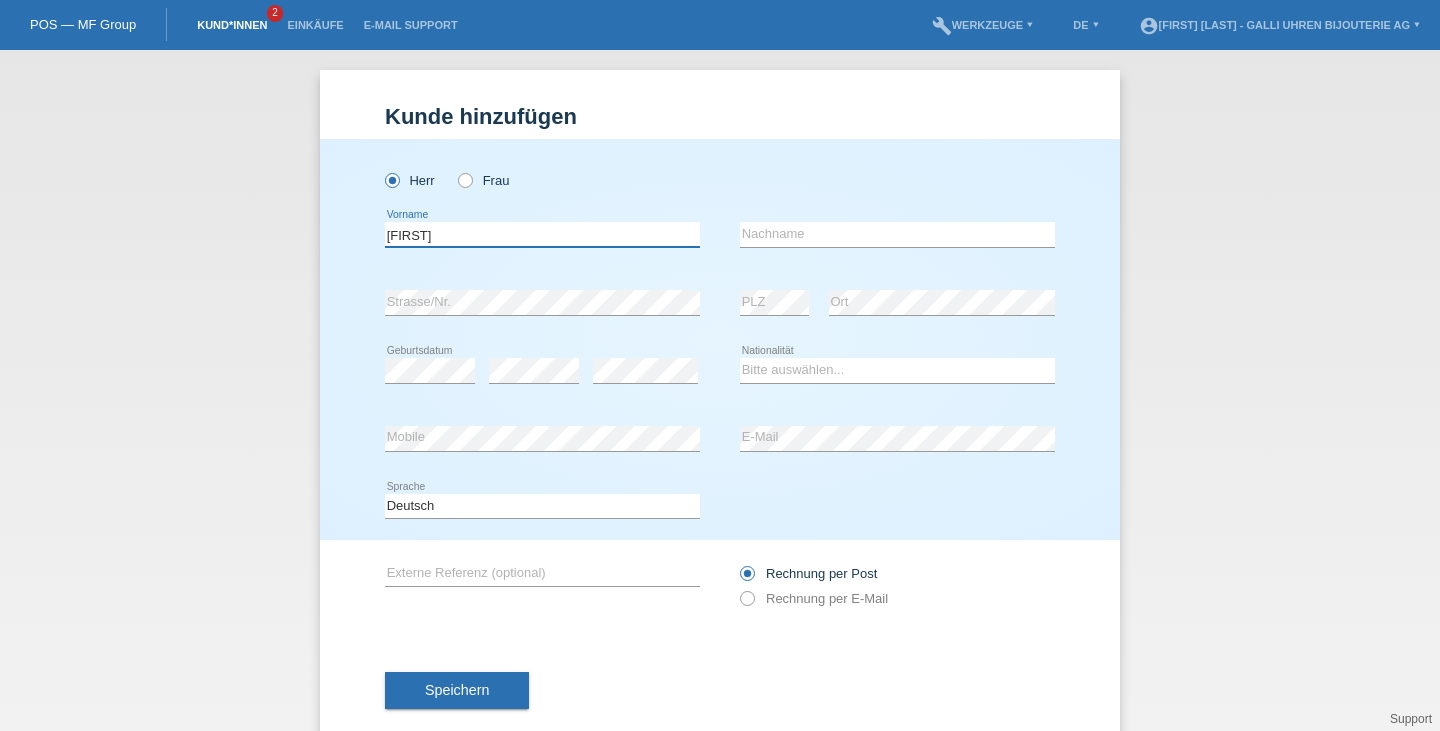 type on "Sinisa" 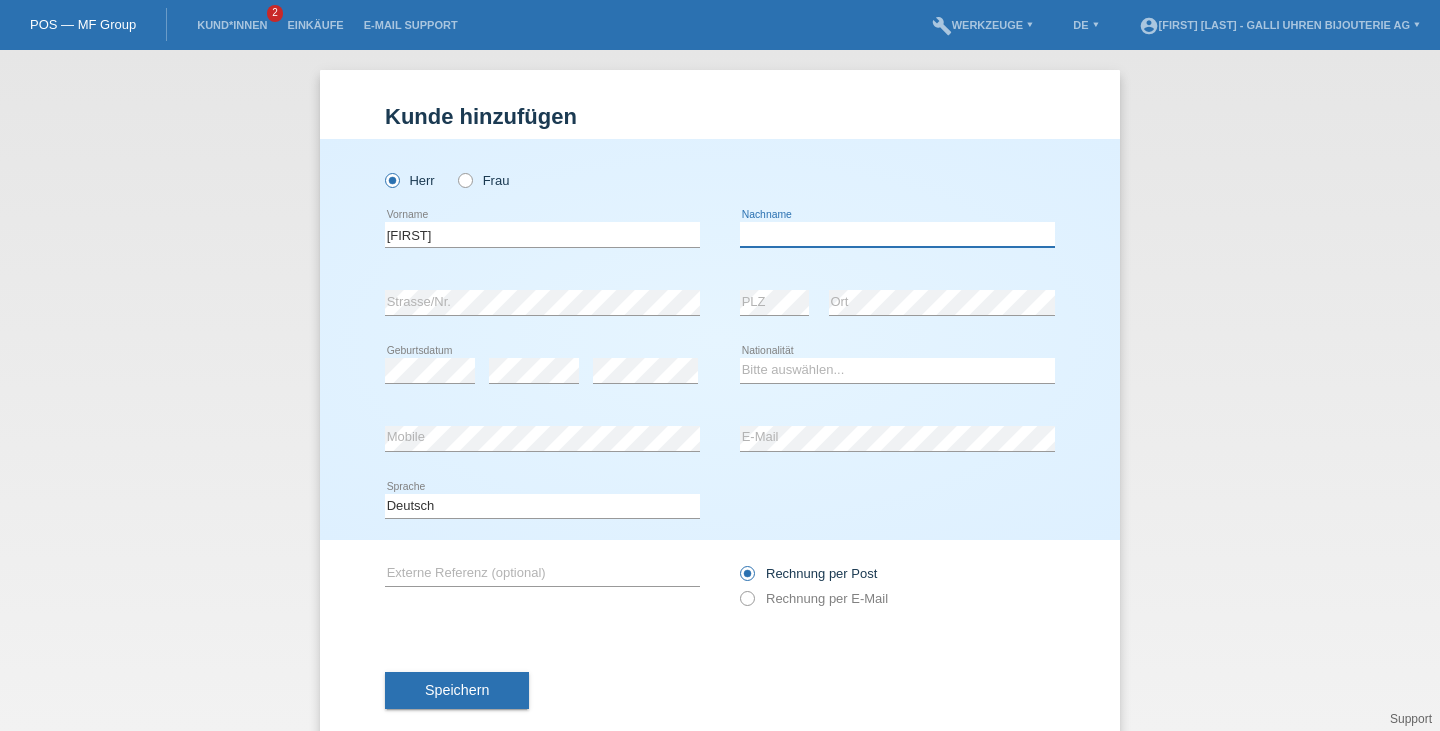 click at bounding box center [897, 234] 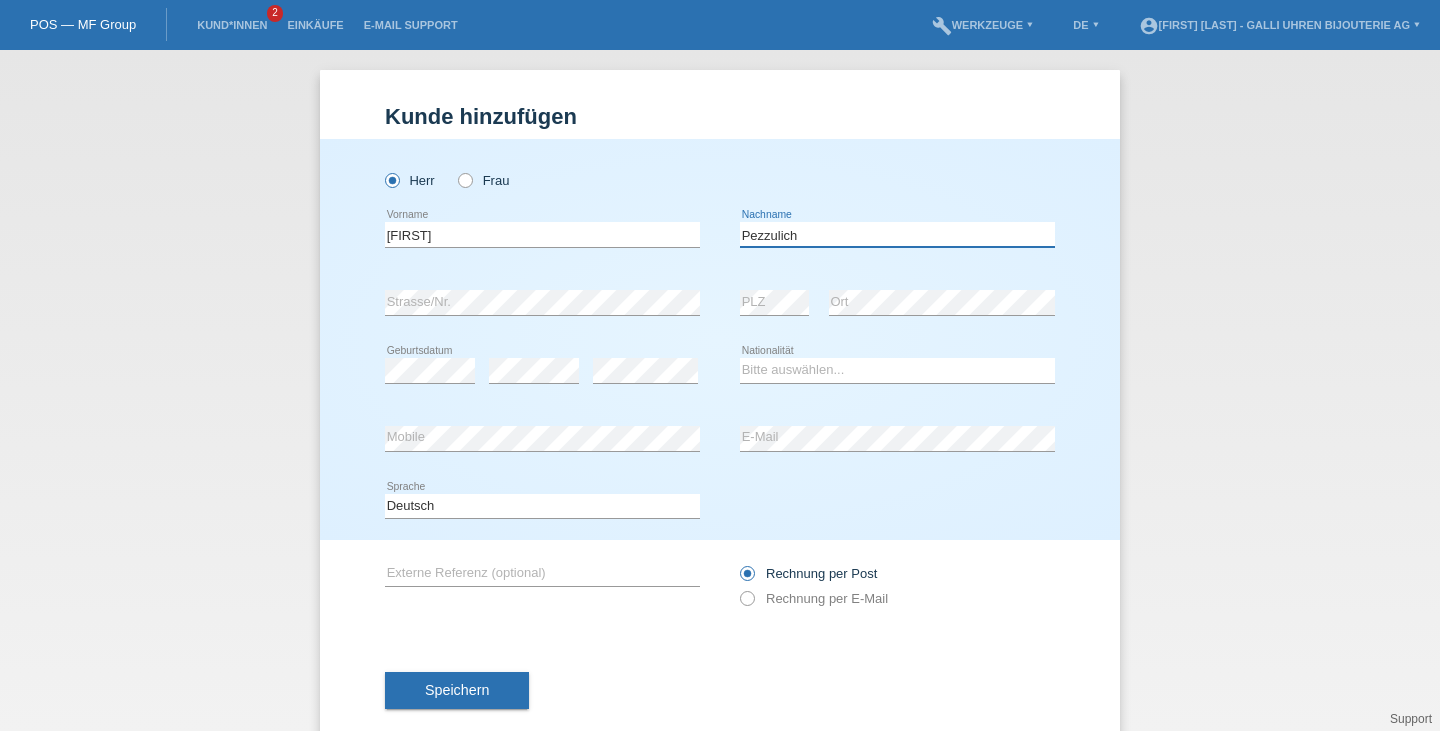 type on "Pezzulich" 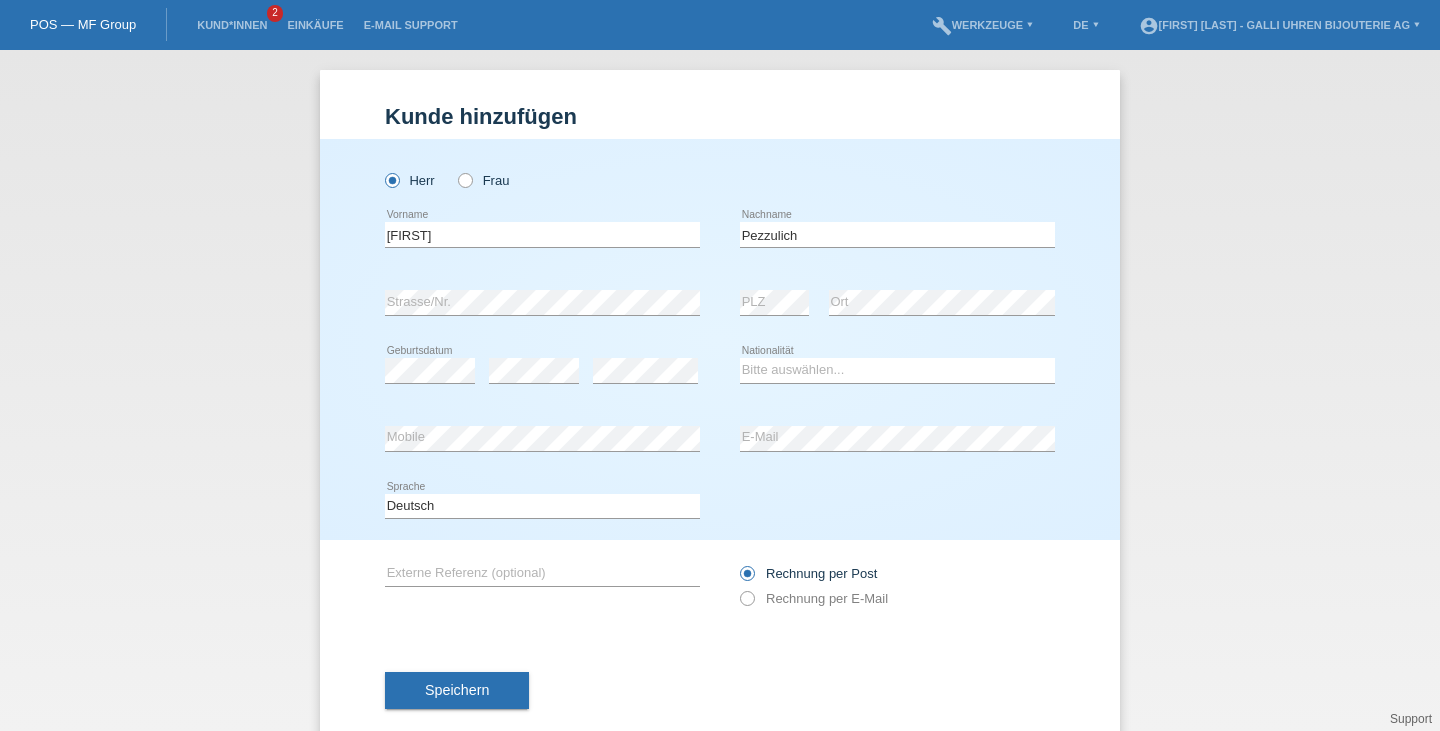click on "error
Strasse/Nr." at bounding box center (542, 170) 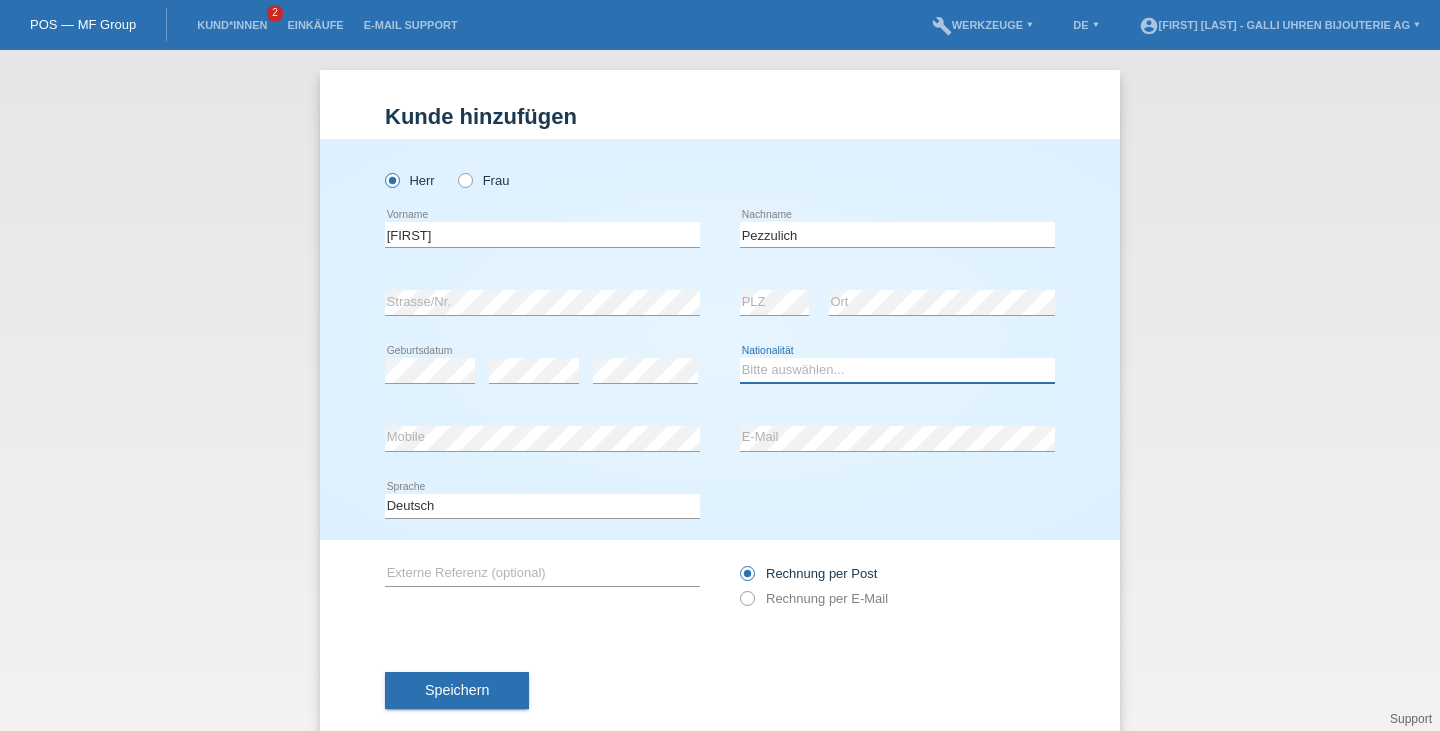 click on "Bitte auswählen...
Schweiz
Deutschland
Liechtenstein
Österreich
------------
Afghanistan
Ägypten
Åland
Albanien
Algerien" at bounding box center [897, 370] 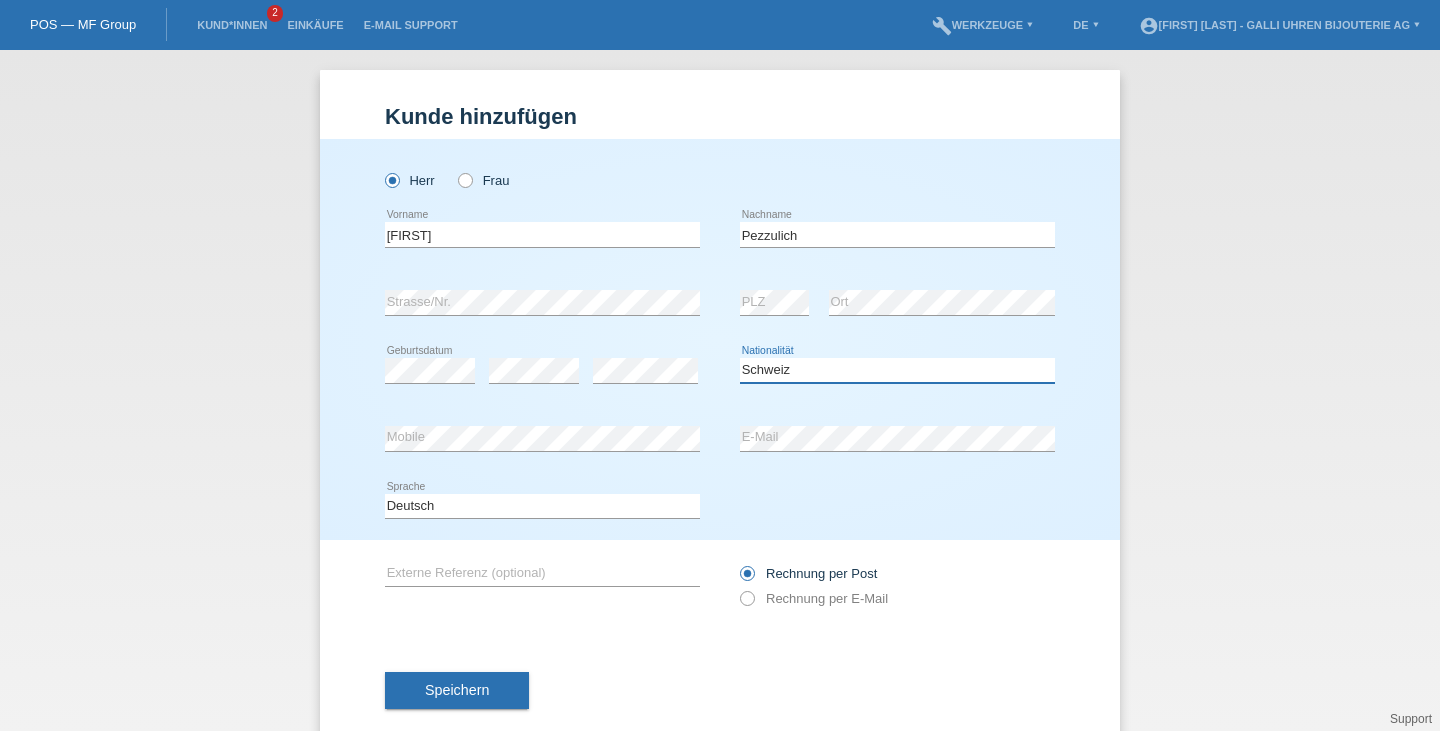 click on "Bitte auswählen...
Schweiz
Deutschland
Liechtenstein
Österreich
------------
Afghanistan
Ägypten
Åland
Albanien
Algerien" at bounding box center [897, 370] 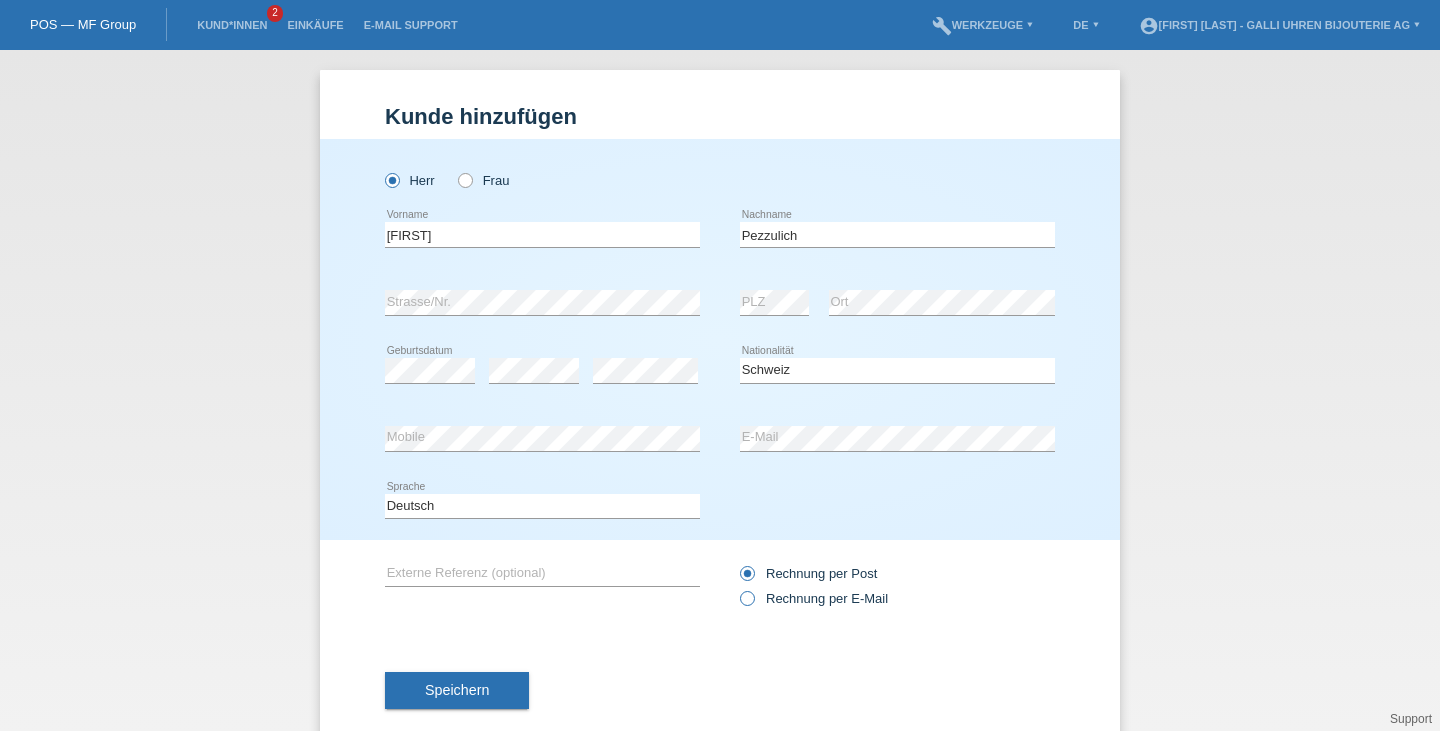 click at bounding box center (737, 563) 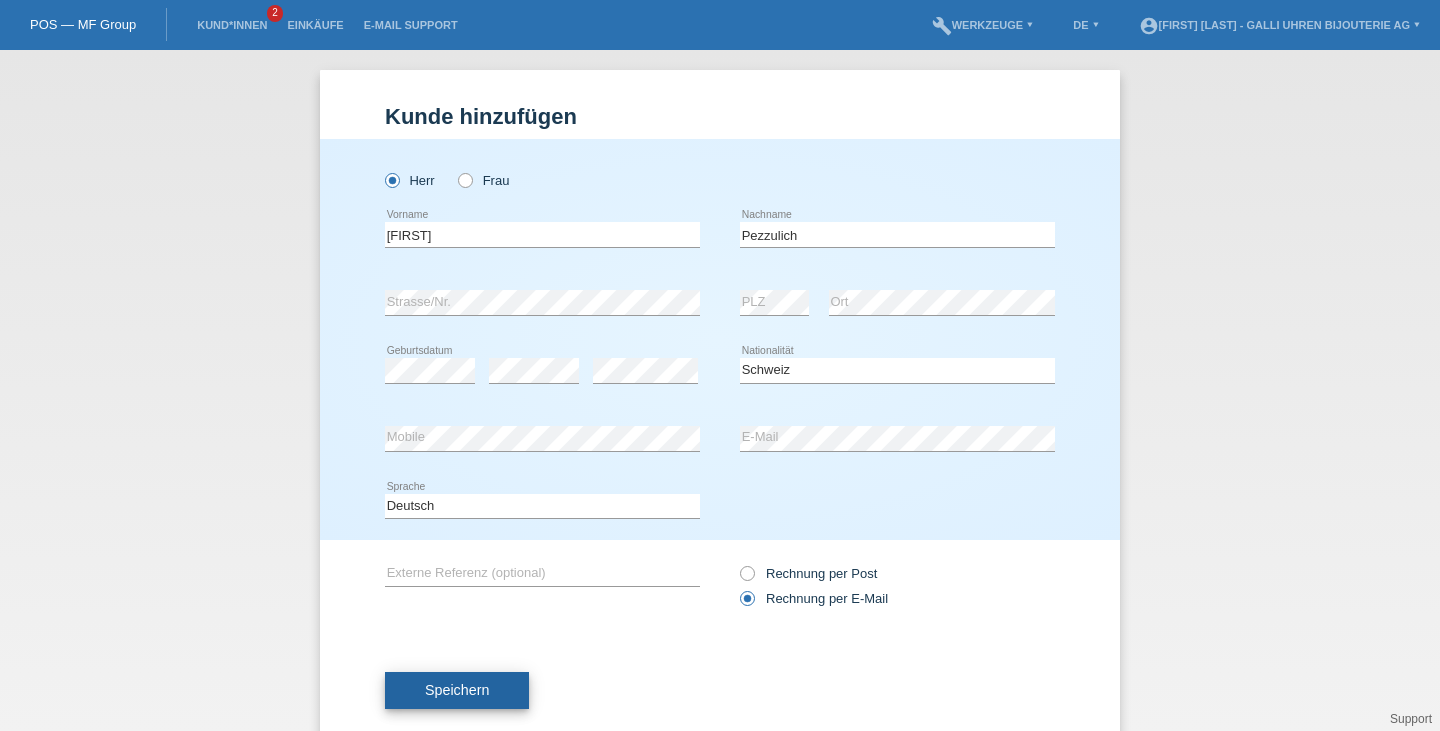 click on "Speichern" at bounding box center (457, 691) 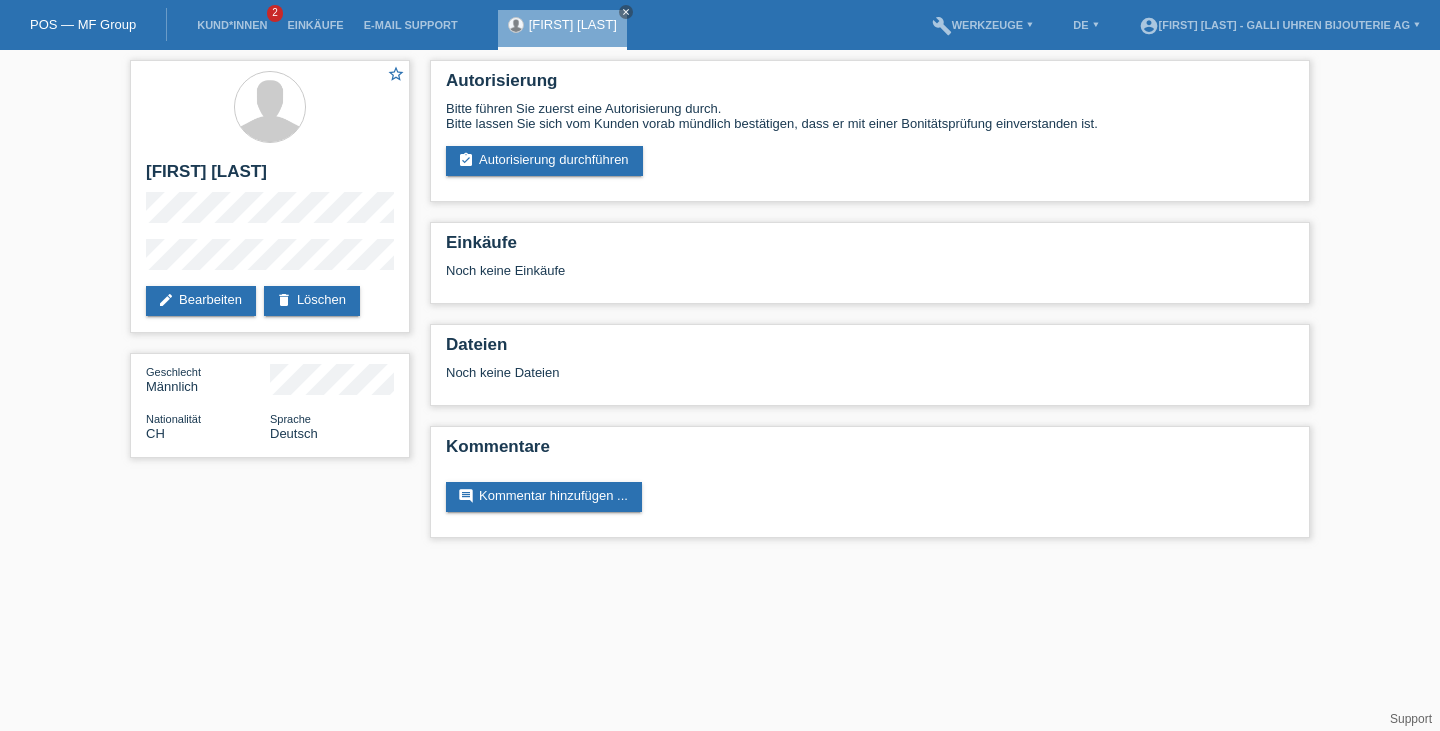 scroll, scrollTop: 0, scrollLeft: 0, axis: both 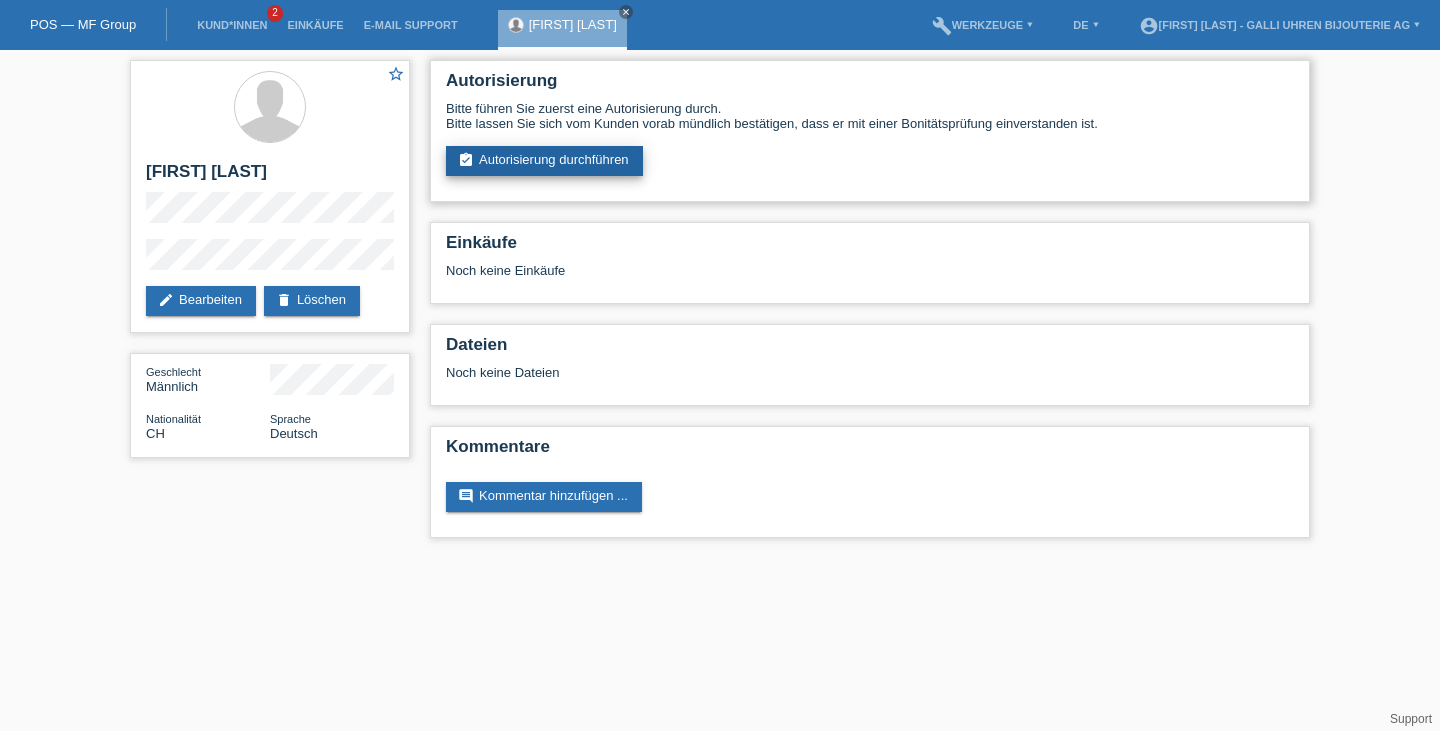 click on "assignment_turned_in  Autorisierung durchführen" at bounding box center [544, 161] 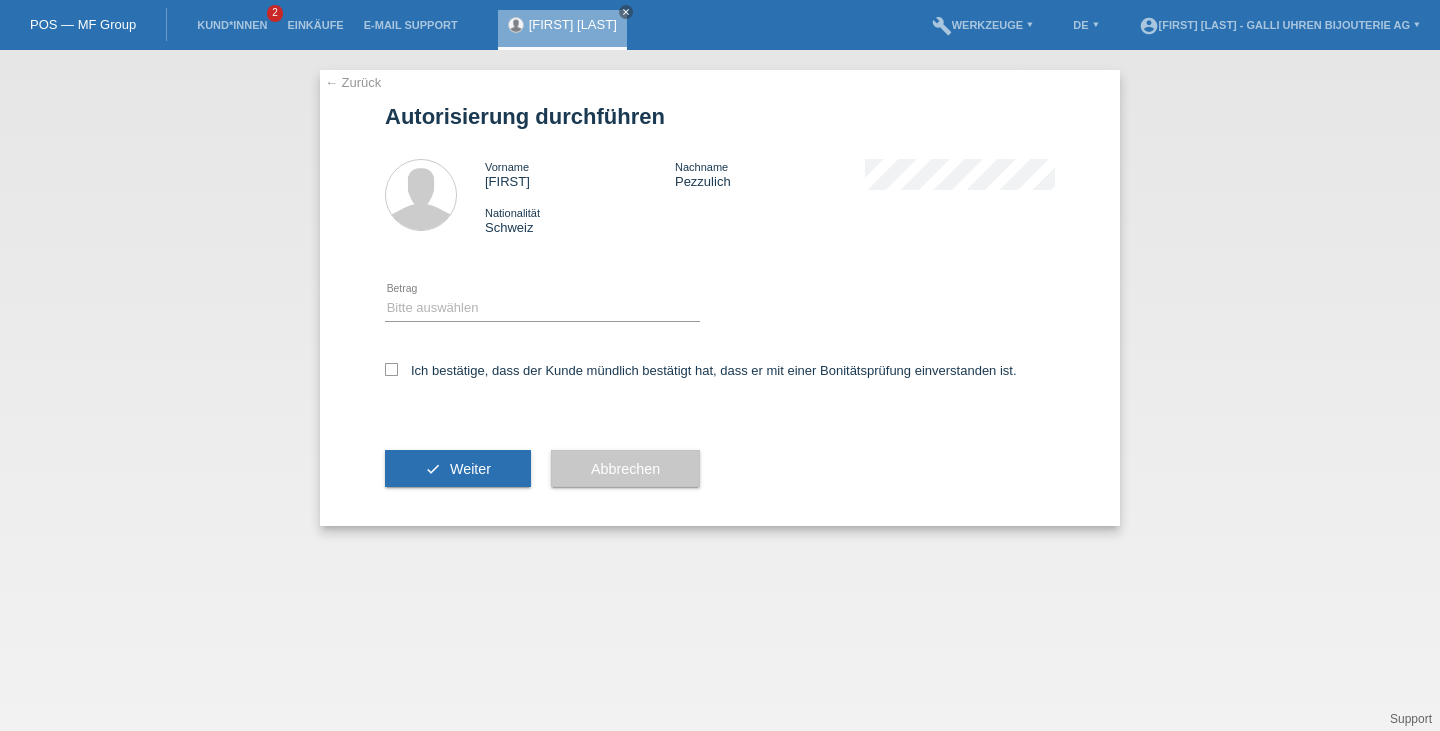 scroll, scrollTop: 0, scrollLeft: 0, axis: both 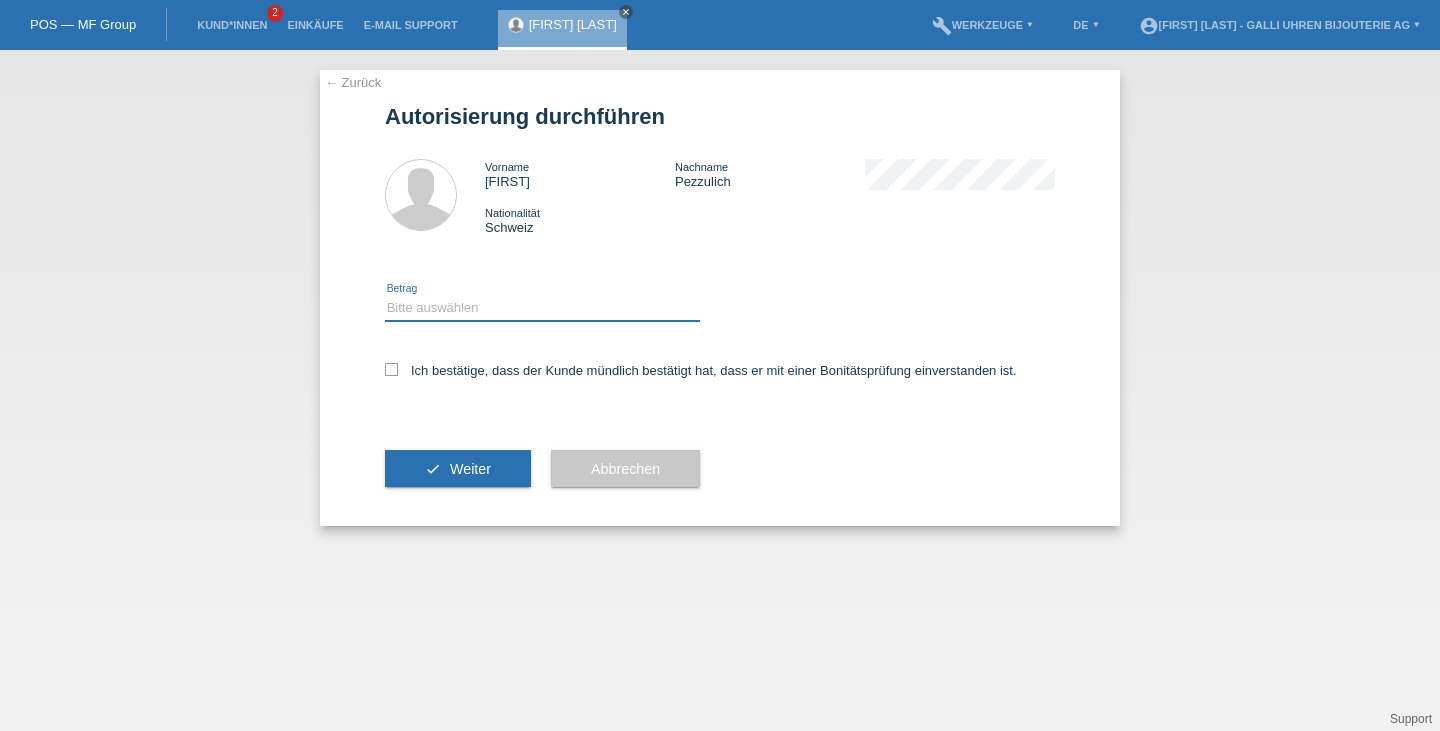 click on "Bitte auswählen
CHF 1.00 - CHF 499.00
CHF 500.00 - CHF 1'999.00
CHF 2'000.00 - CHF 12'000.00" at bounding box center [542, 308] 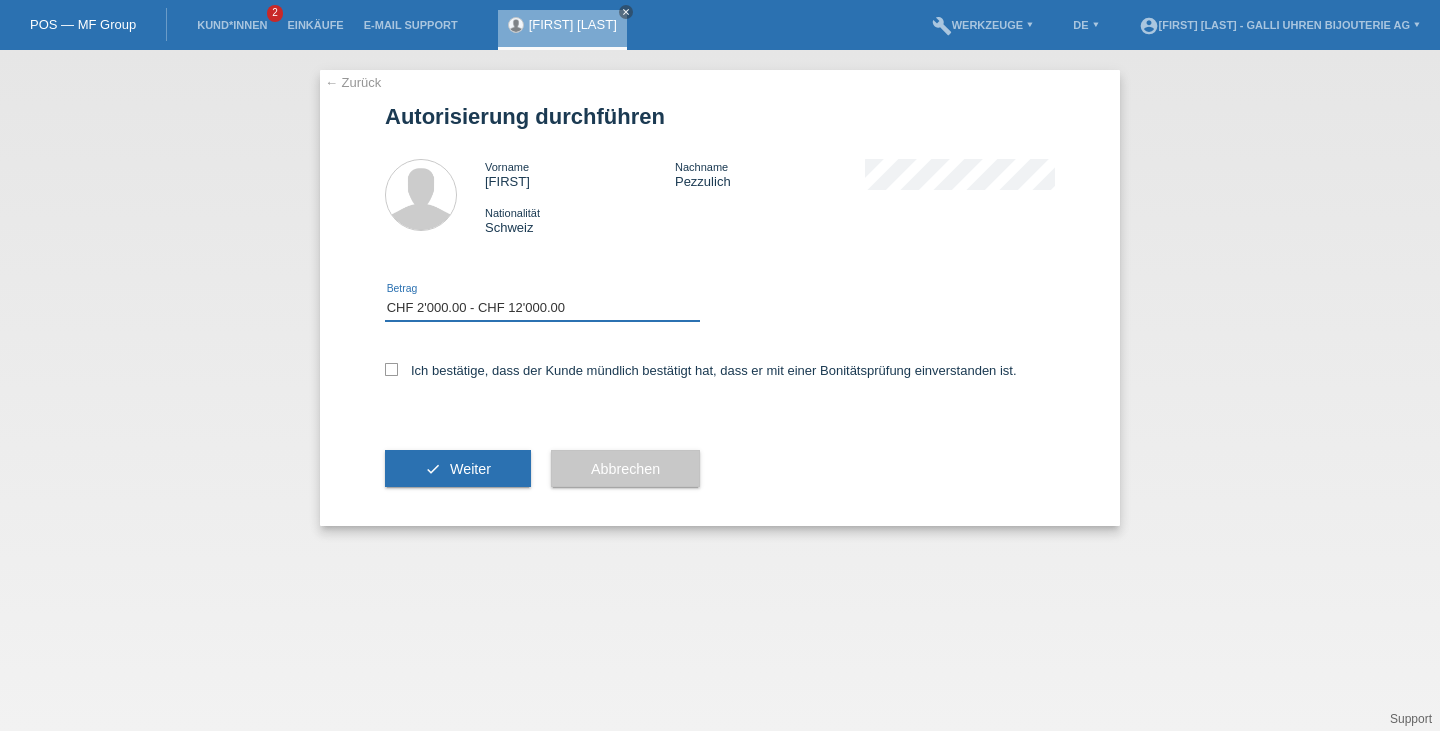 click on "Bitte auswählen
CHF 1.00 - CHF 499.00
CHF 500.00 - CHF 1'999.00
CHF 2'000.00 - CHF 12'000.00" at bounding box center (542, 308) 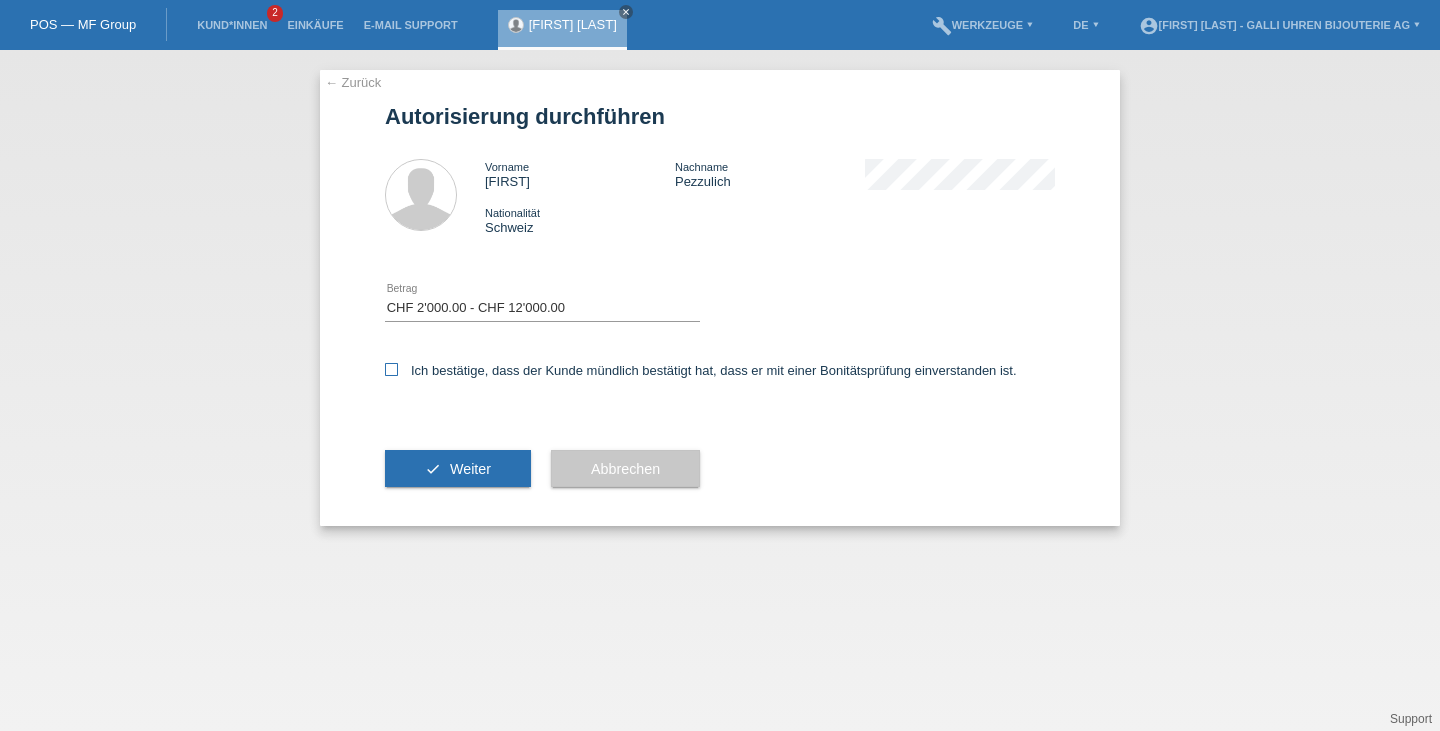click at bounding box center (391, 369) 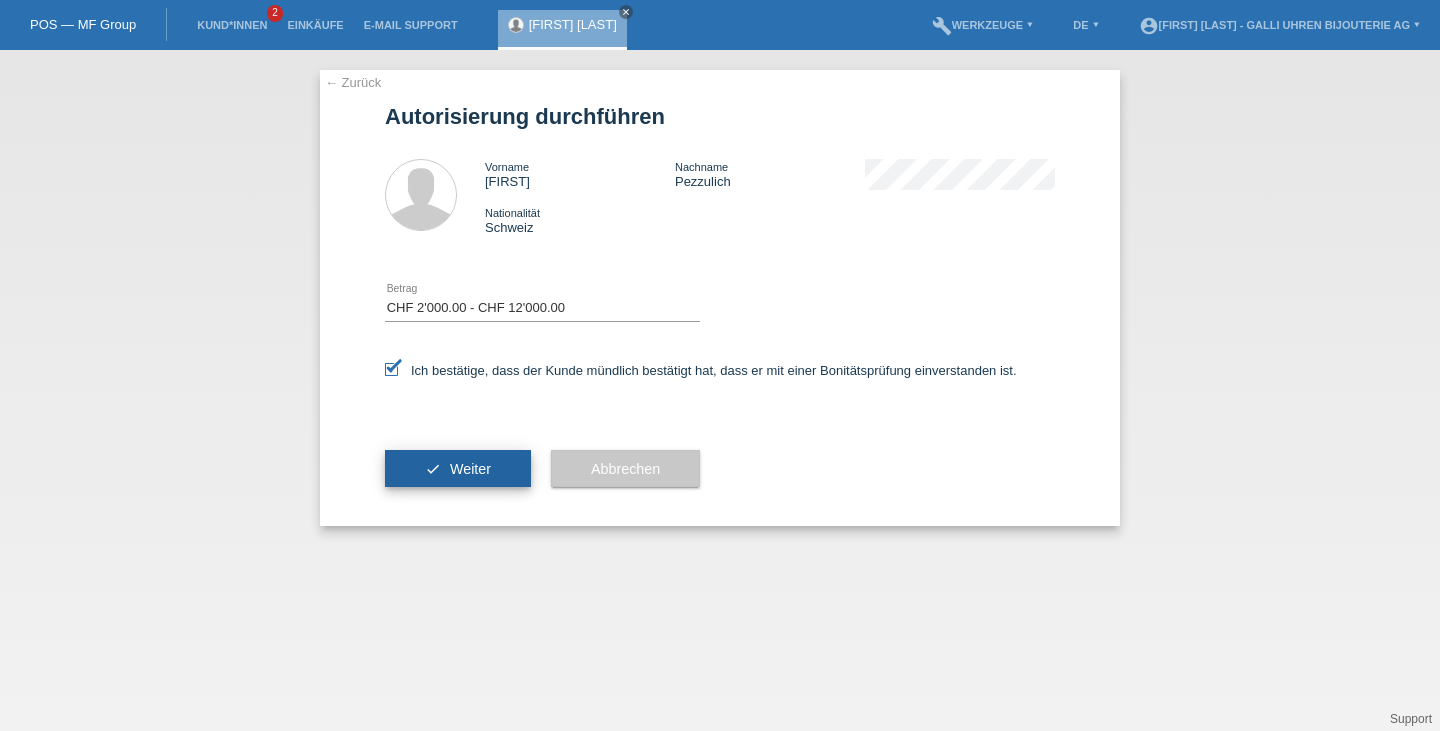 click on "check   Weiter" at bounding box center [458, 469] 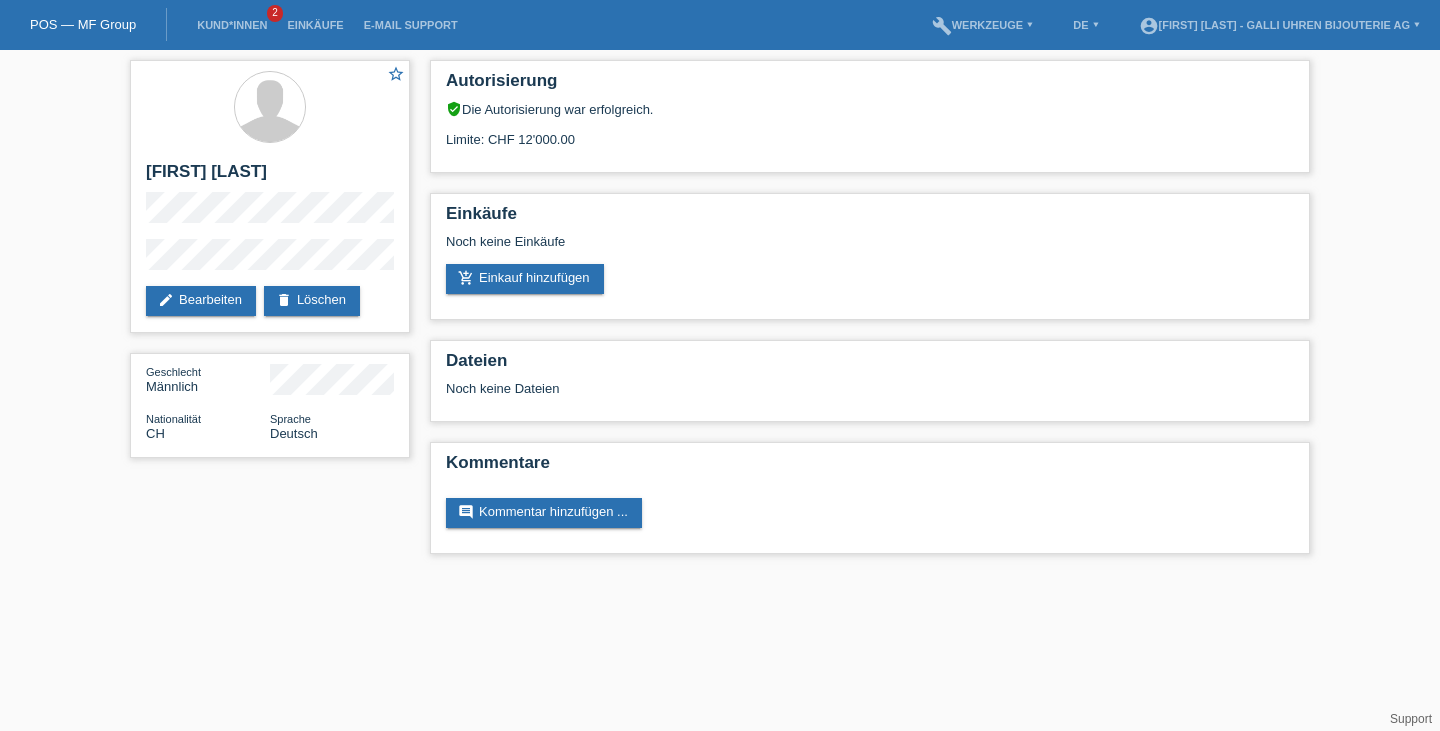 scroll, scrollTop: 0, scrollLeft: 0, axis: both 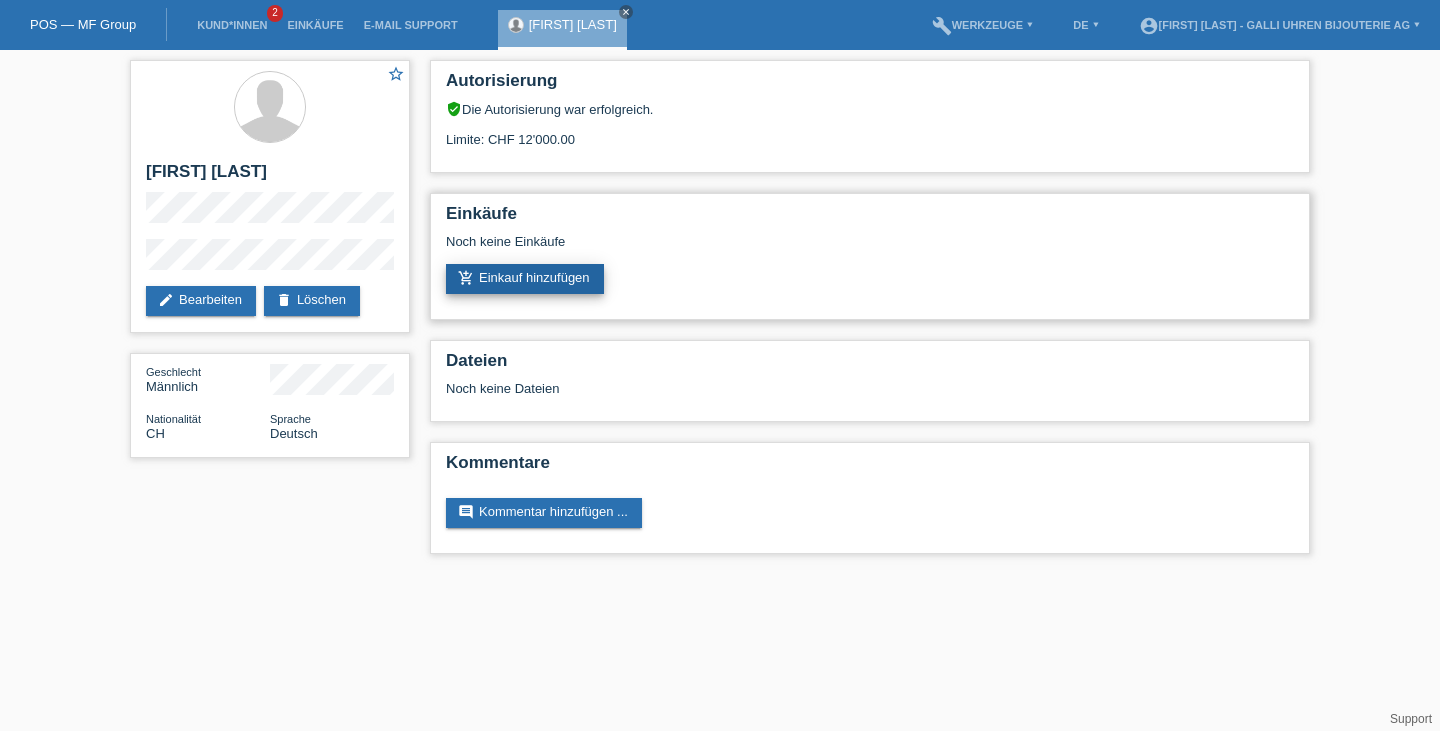 click on "add_shopping_cart  Einkauf hinzufügen" at bounding box center [525, 279] 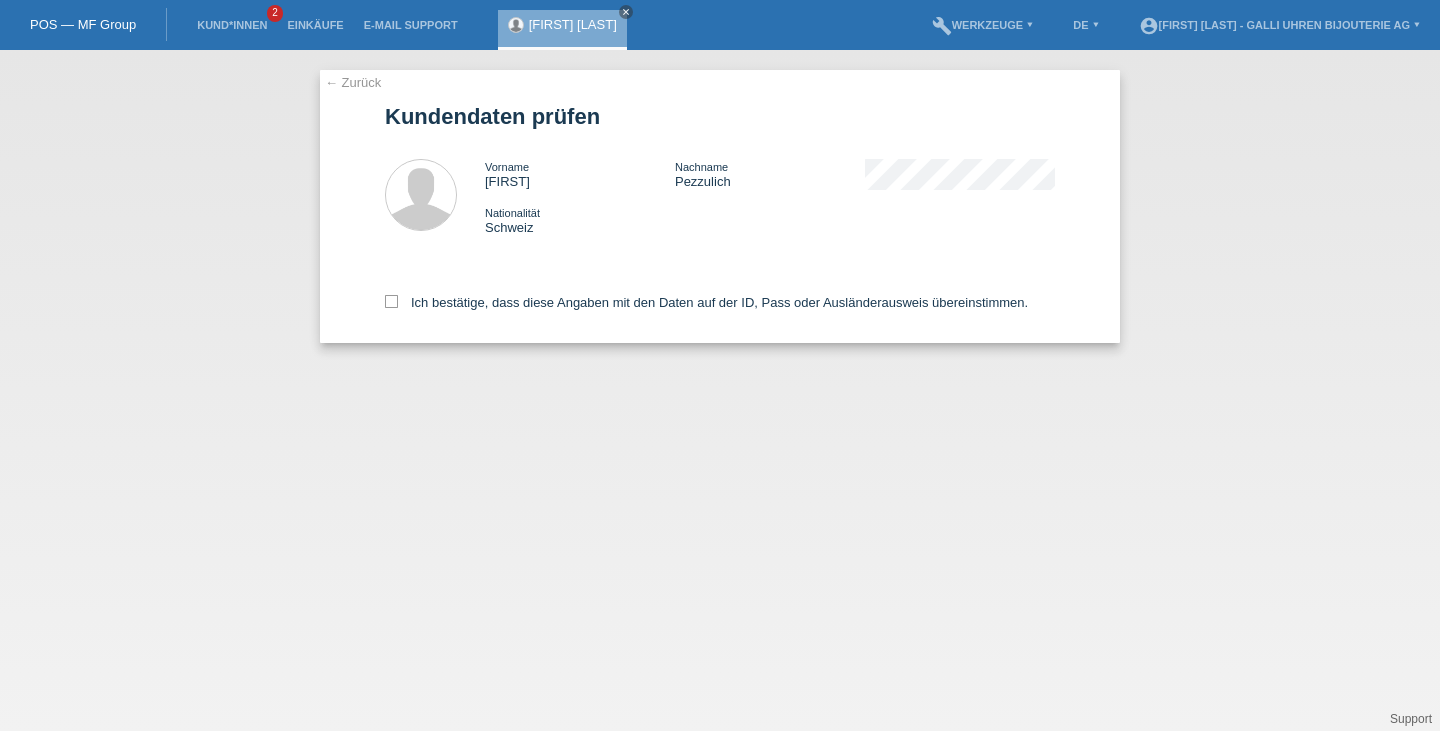 scroll, scrollTop: 0, scrollLeft: 0, axis: both 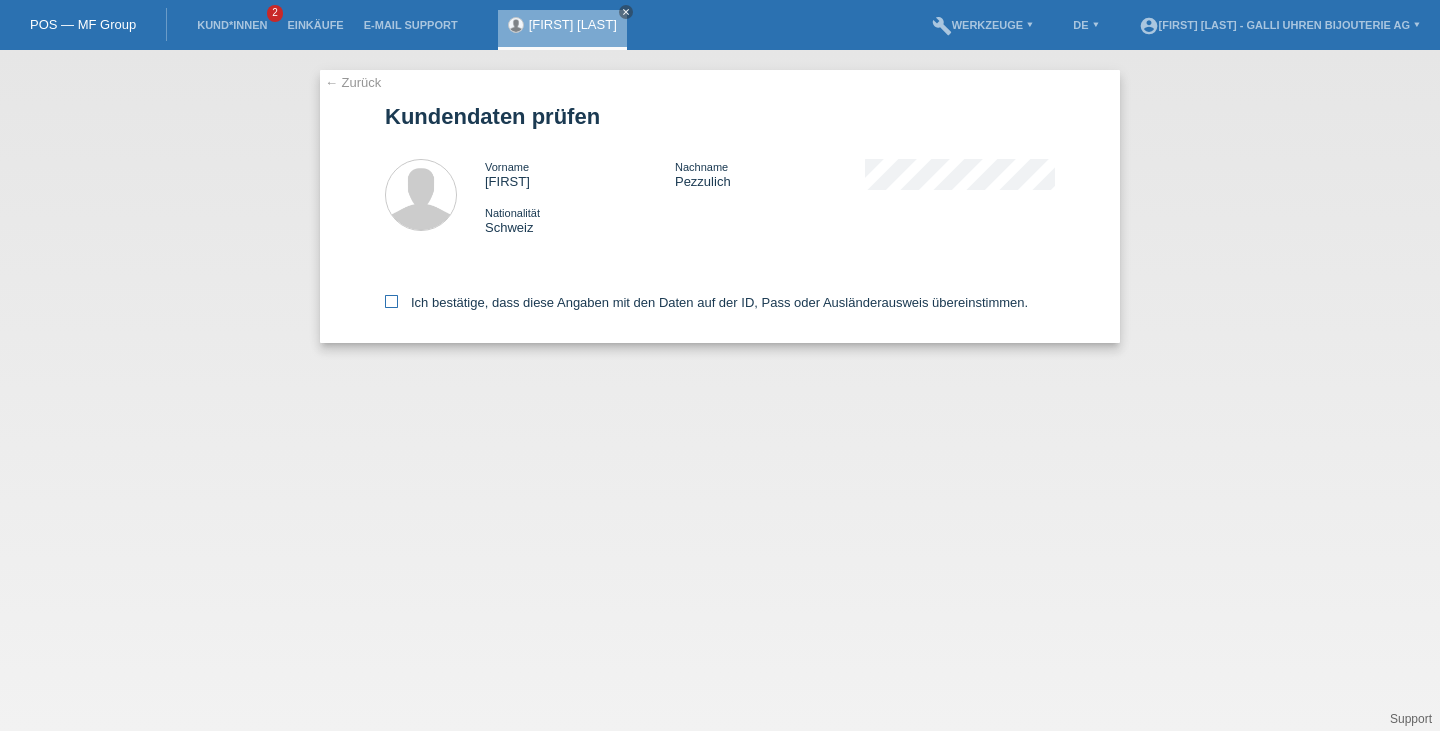 click on "Ich bestätige, dass diese Angaben mit den Daten auf der ID, Pass oder Ausländerausweis übereinstimmen." at bounding box center (706, 302) 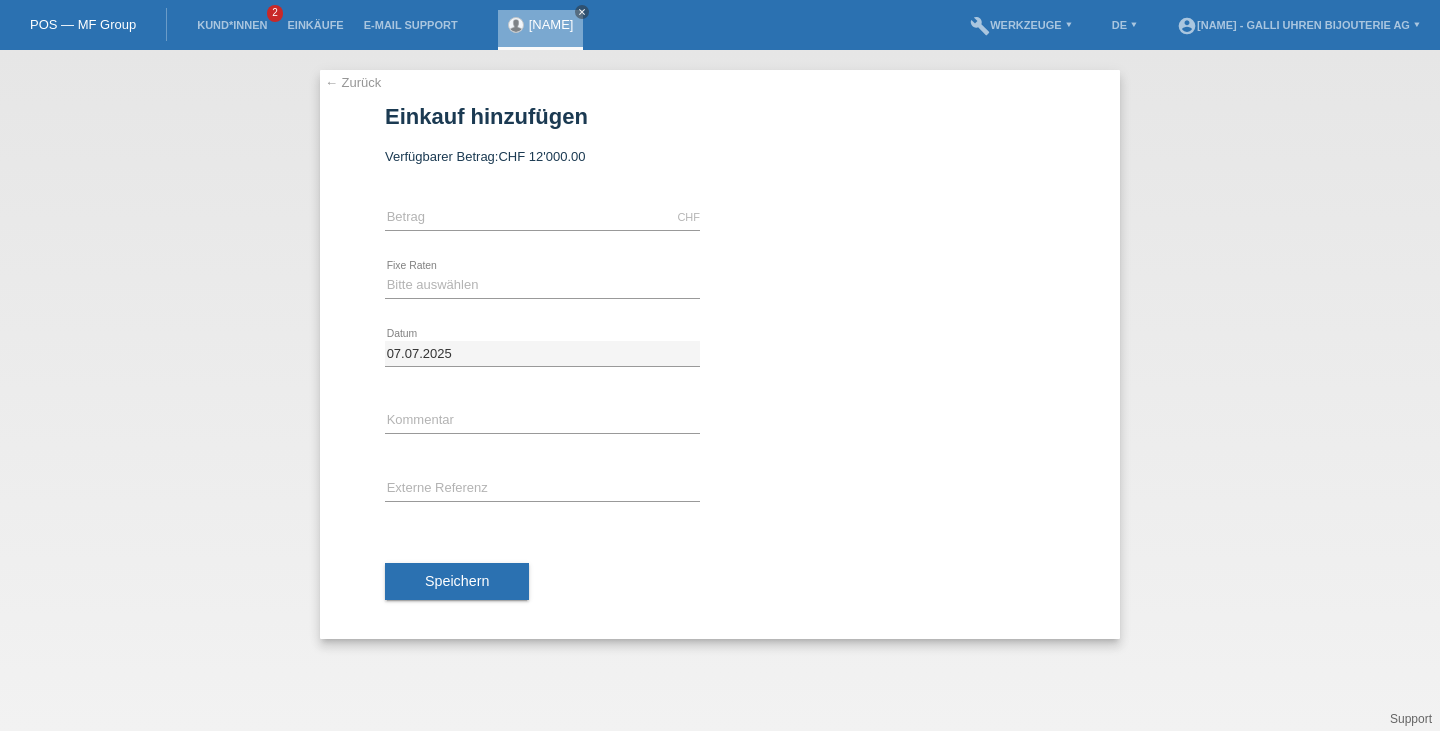 scroll, scrollTop: 0, scrollLeft: 0, axis: both 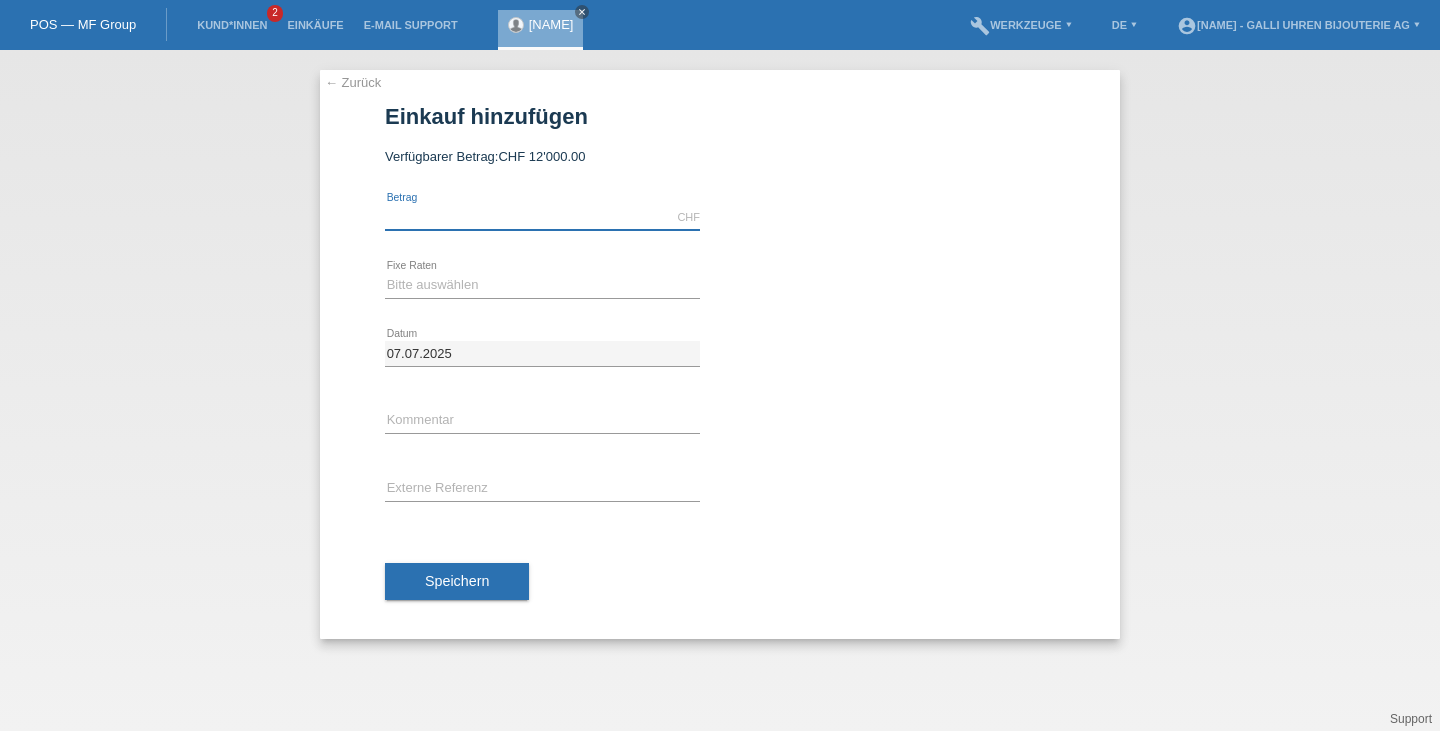 click at bounding box center (542, 217) 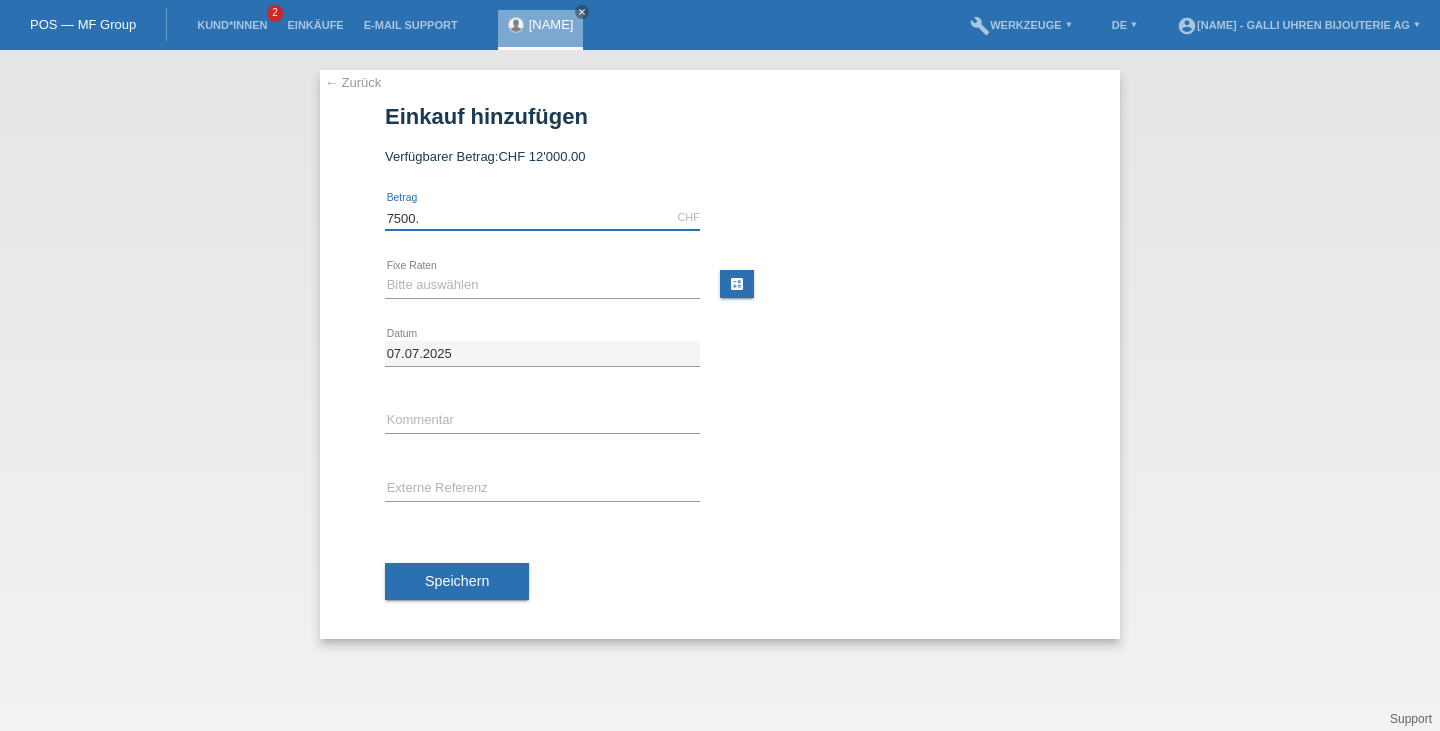 type on "7500." 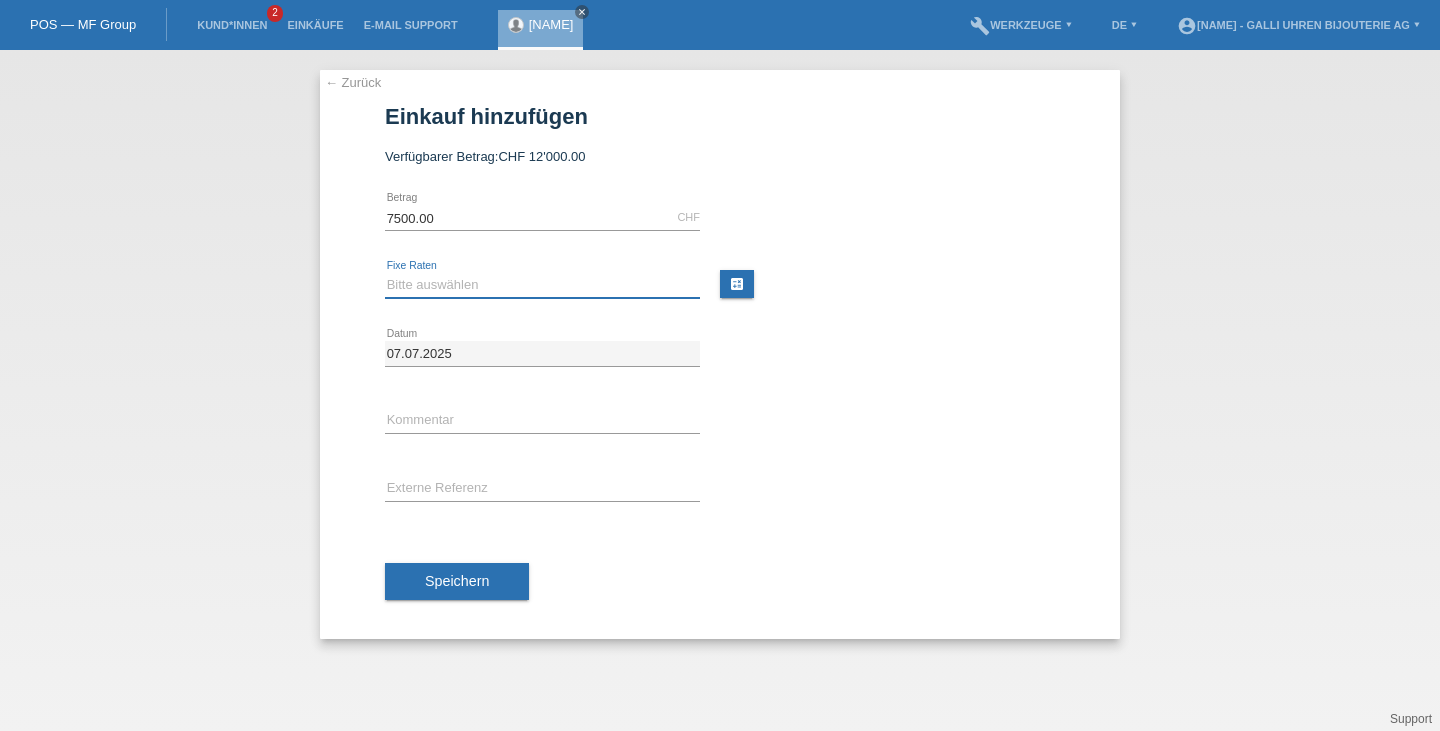 click on "Bitte auswählen
6 Raten
12 Raten
18 Raten
24 Raten" at bounding box center (542, 285) 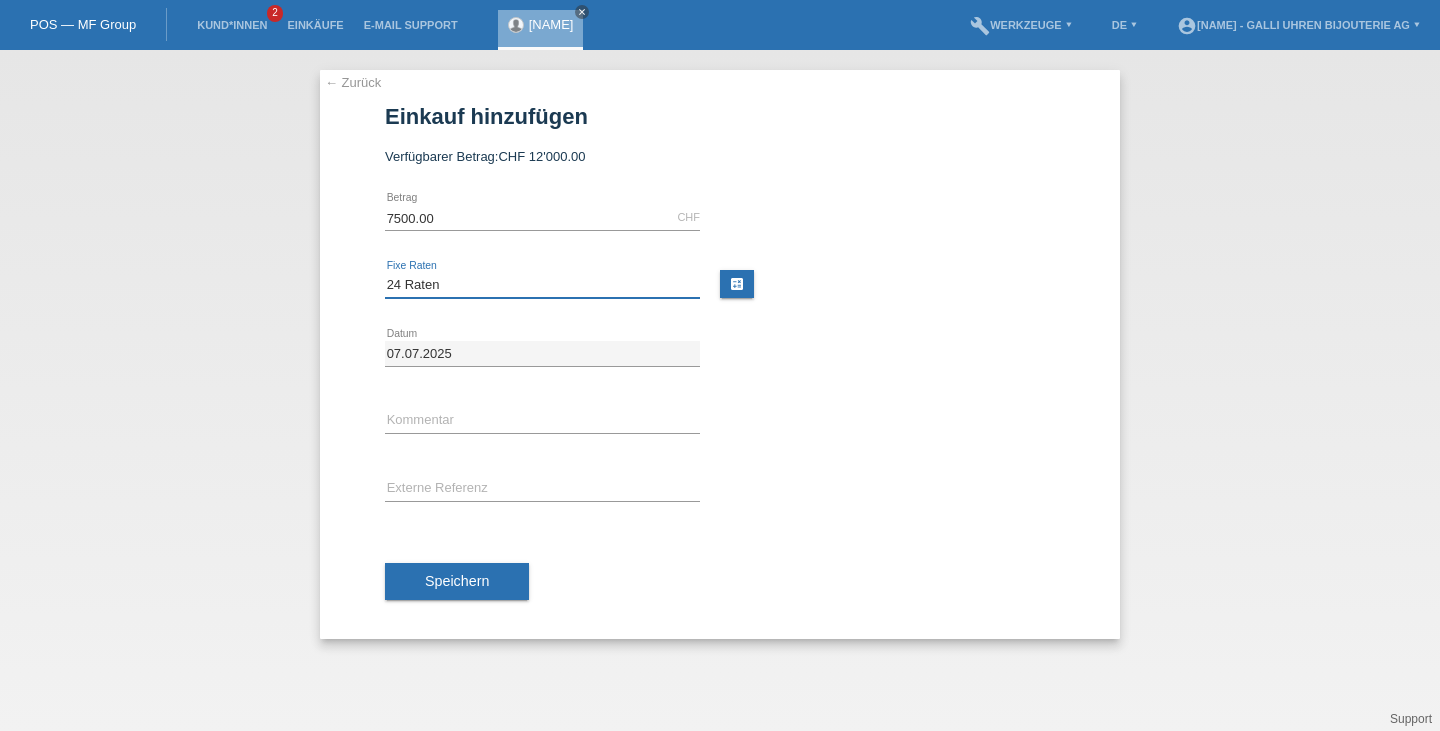 click on "Bitte auswählen
6 Raten
12 Raten
18 Raten
24 Raten" at bounding box center (542, 285) 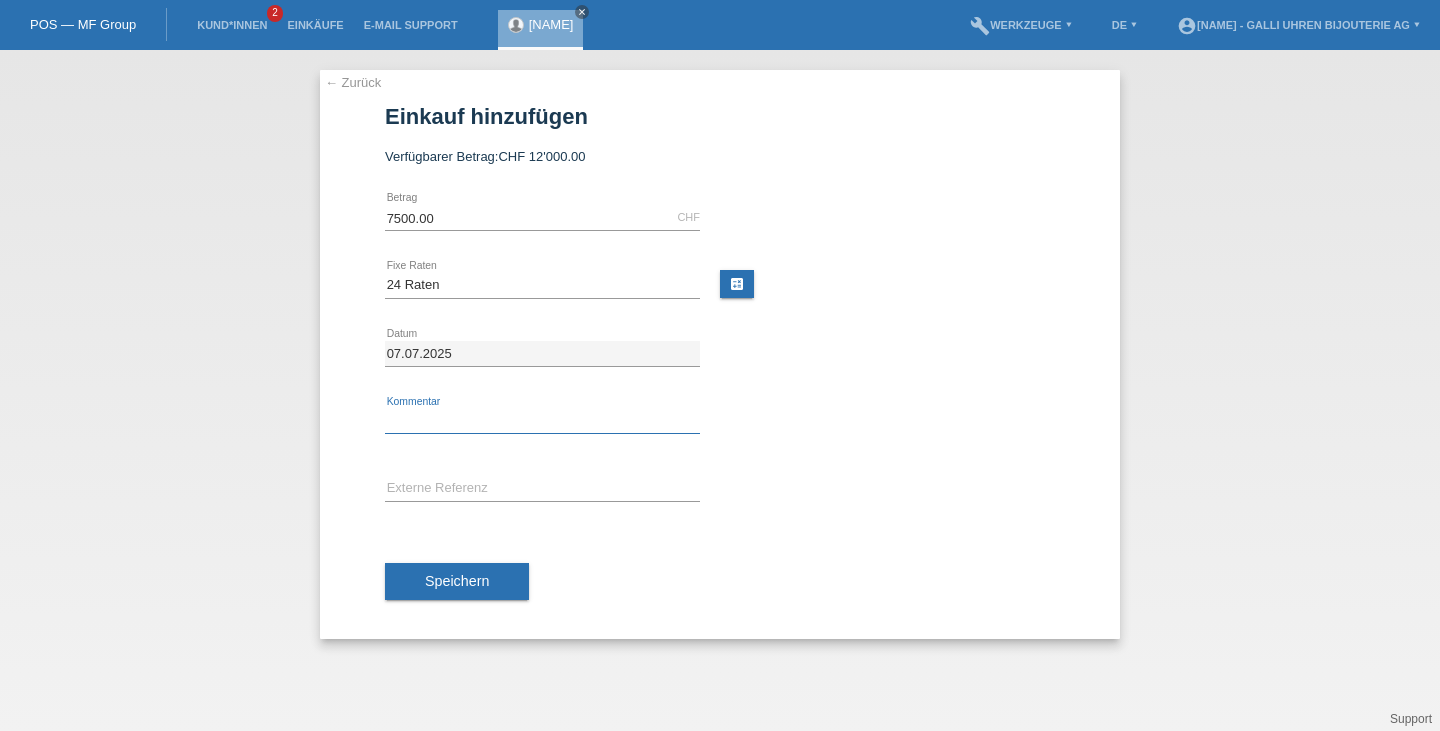 click at bounding box center [542, 421] 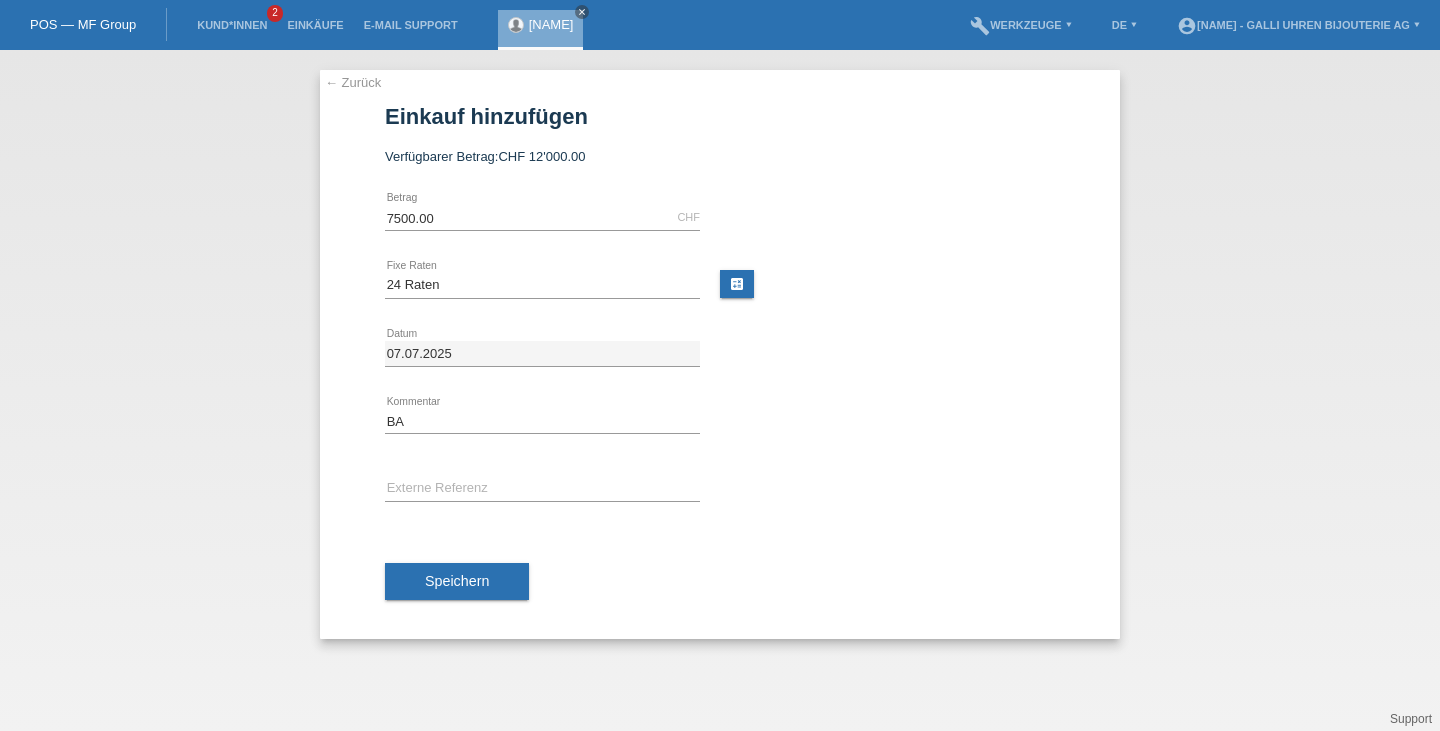 click on "error
Externe Referenz" at bounding box center [542, 218] 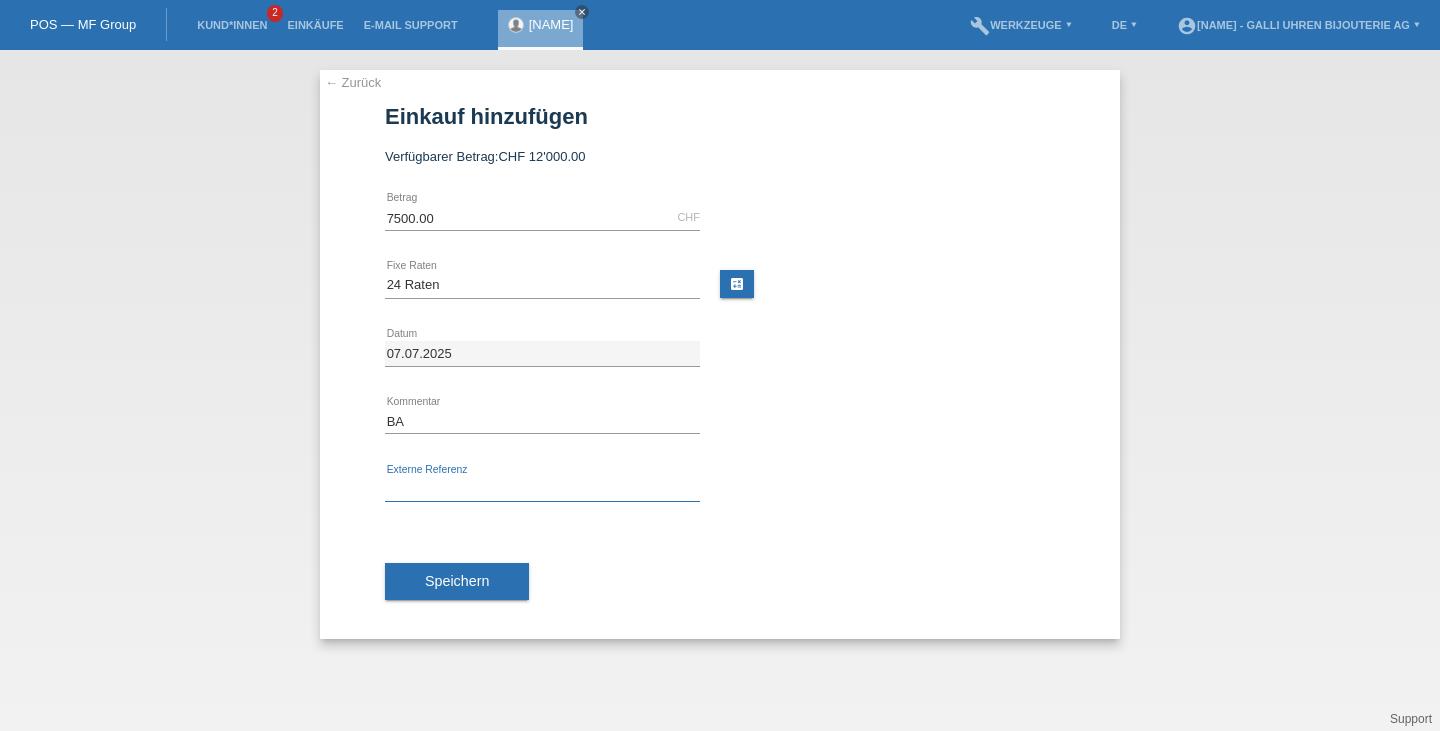 click at bounding box center [542, 489] 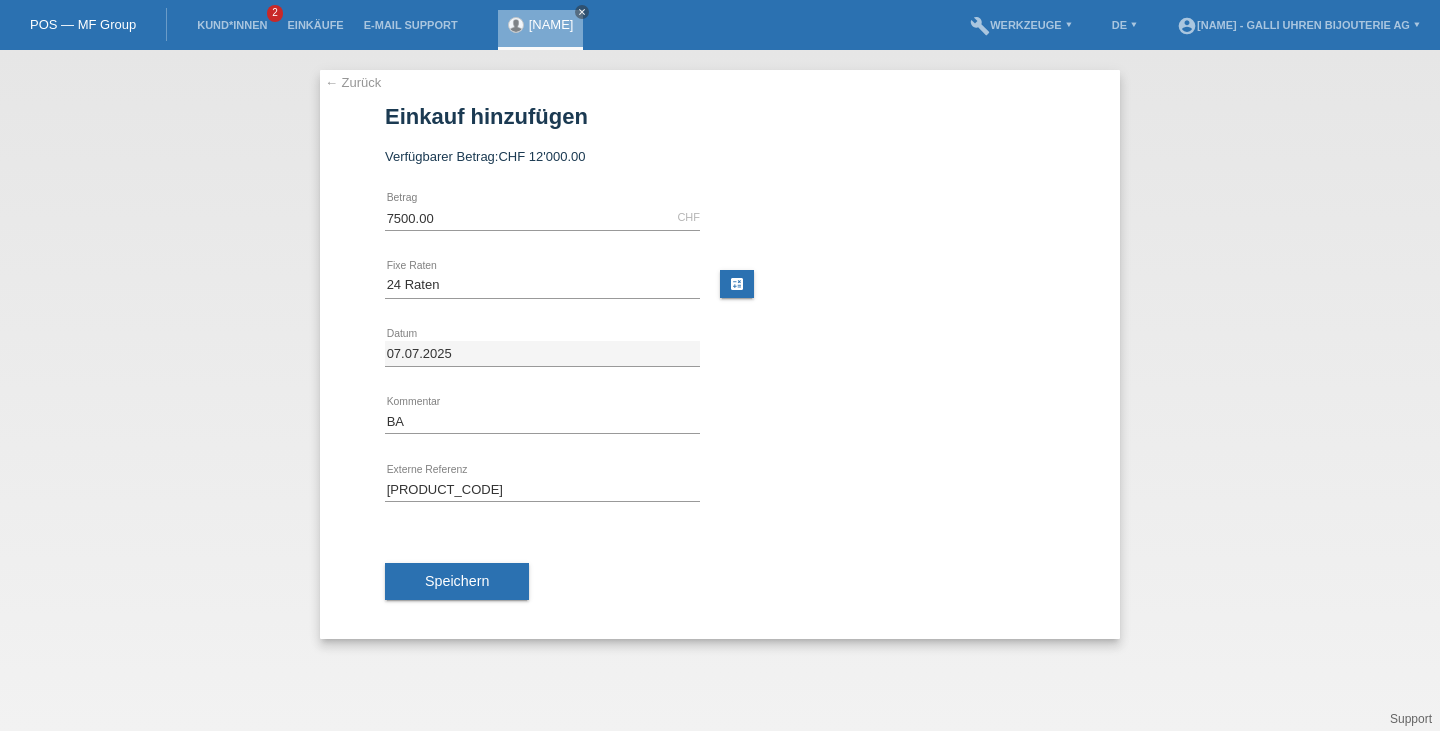 click at bounding box center [542, 298] 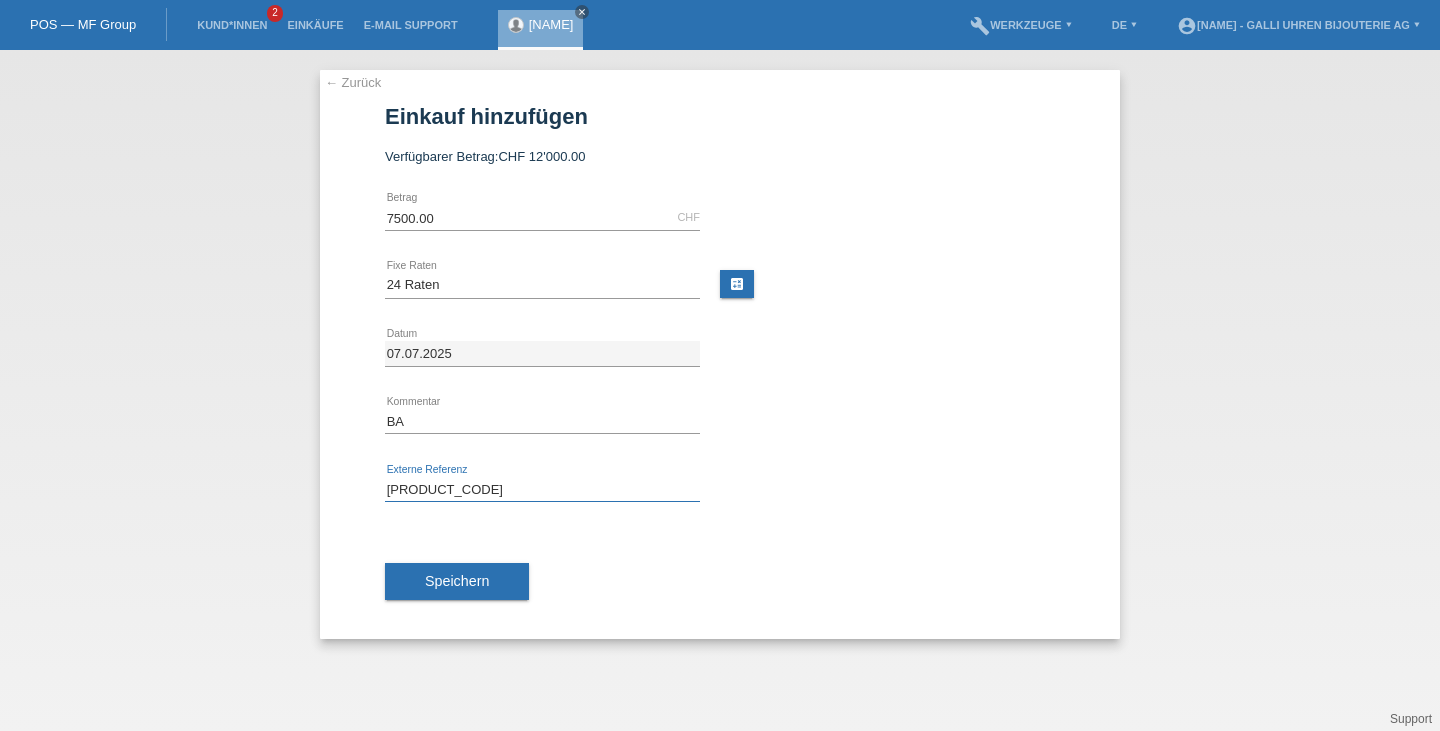 click on "310.30.40.50.06.001" at bounding box center [542, 489] 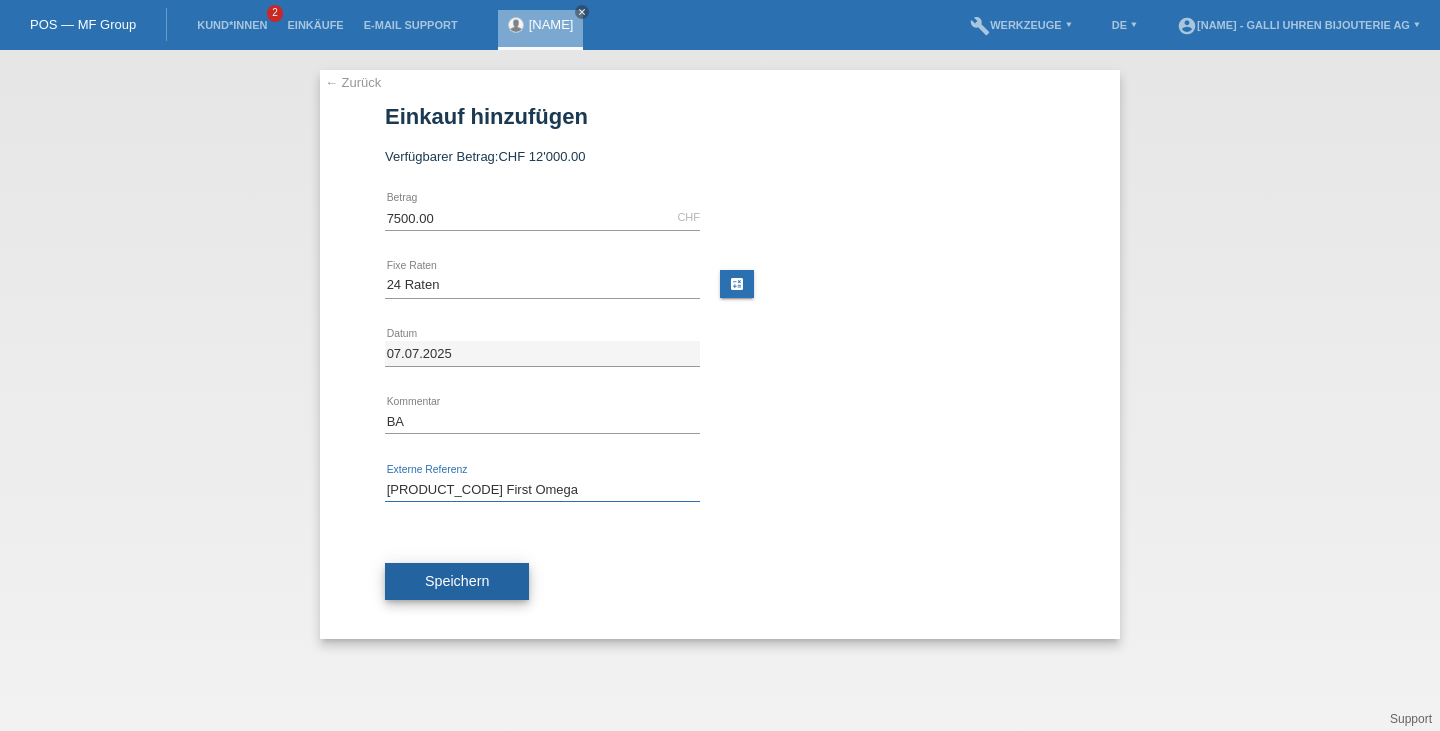 type on "310.30.40.50.06.001 First Omega" 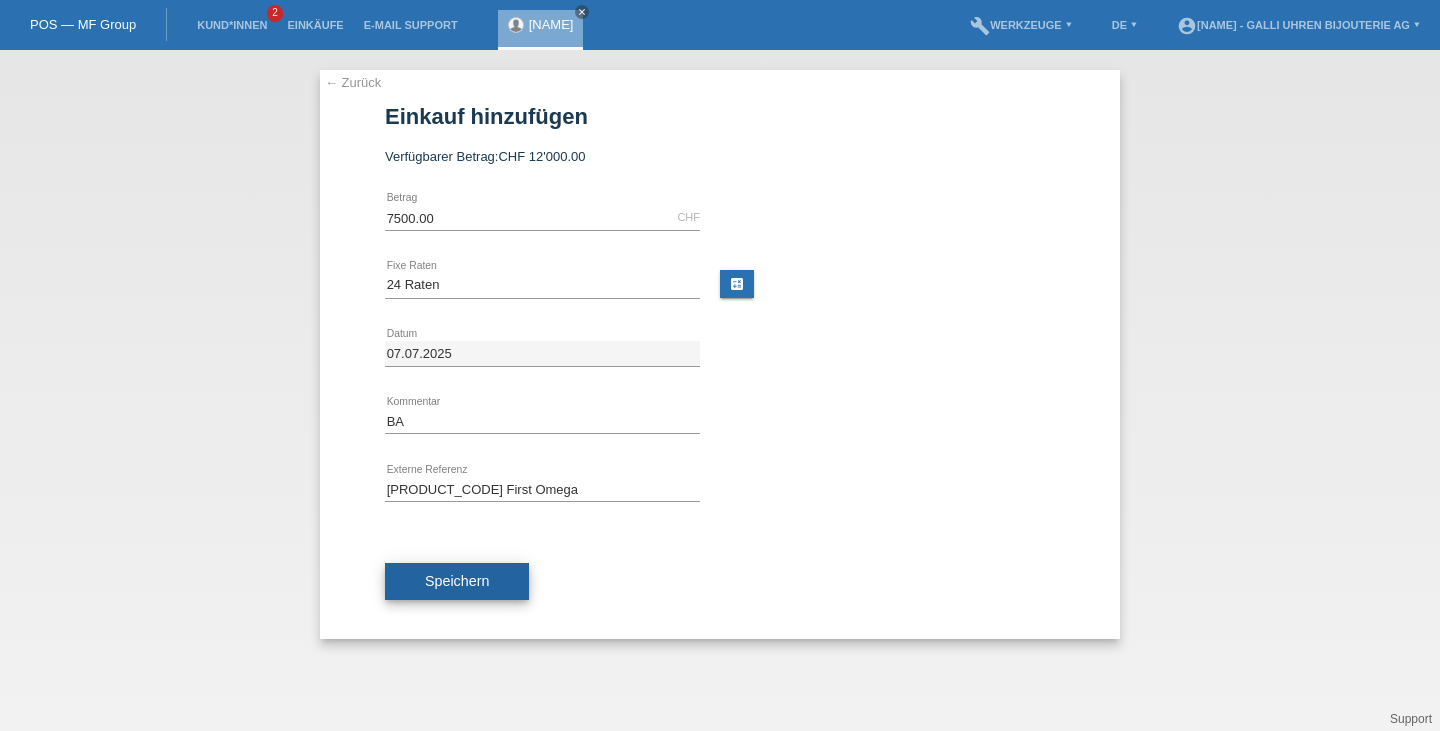 click on "Speichern" at bounding box center (457, 582) 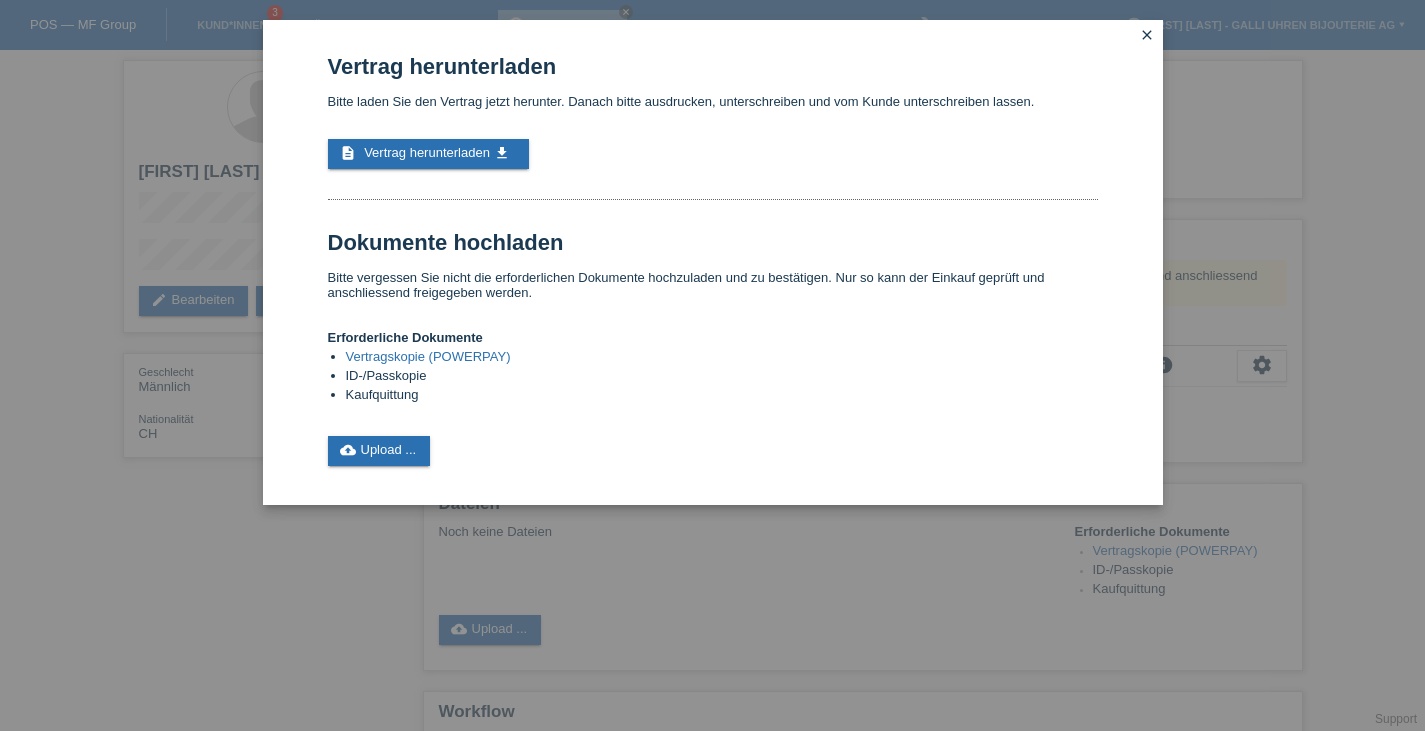 scroll, scrollTop: 0, scrollLeft: 0, axis: both 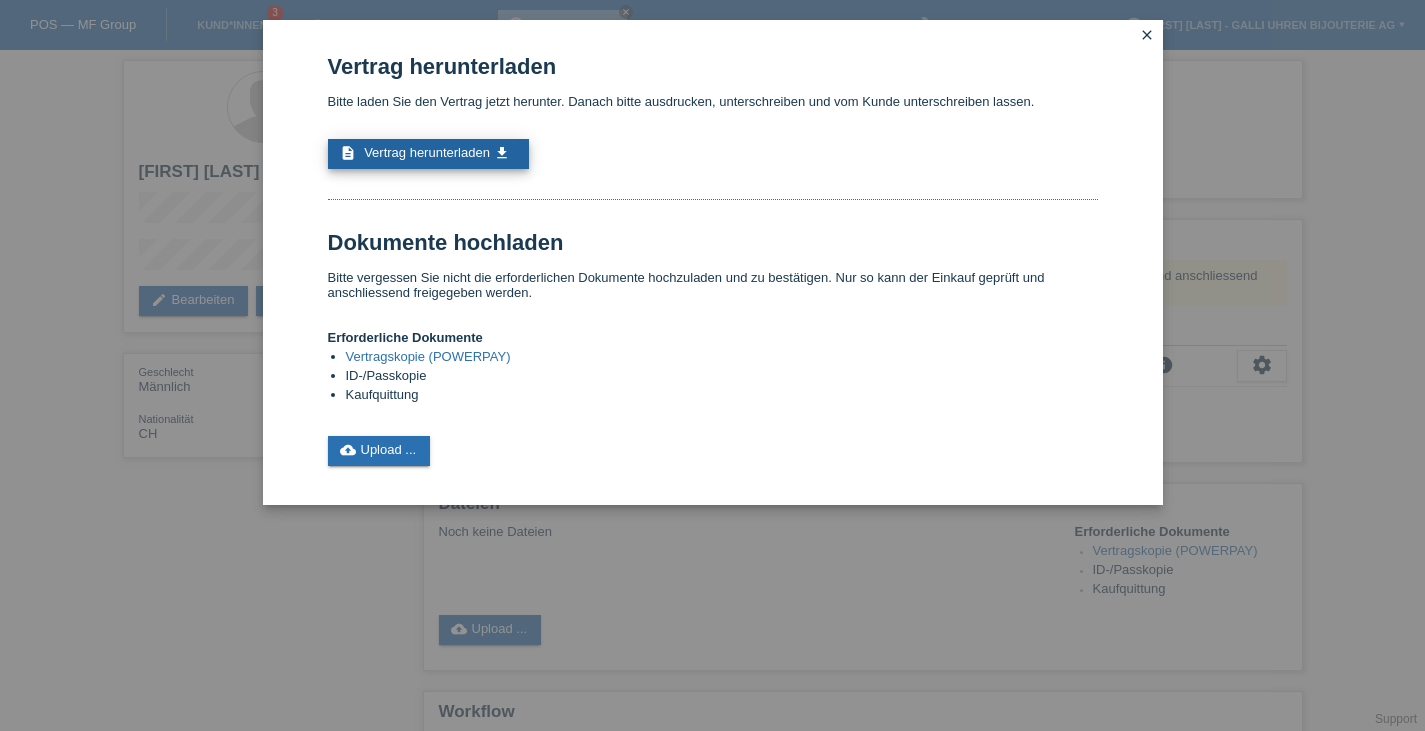 click on "description   Vertrag herunterladen   get_app" at bounding box center [428, 154] 